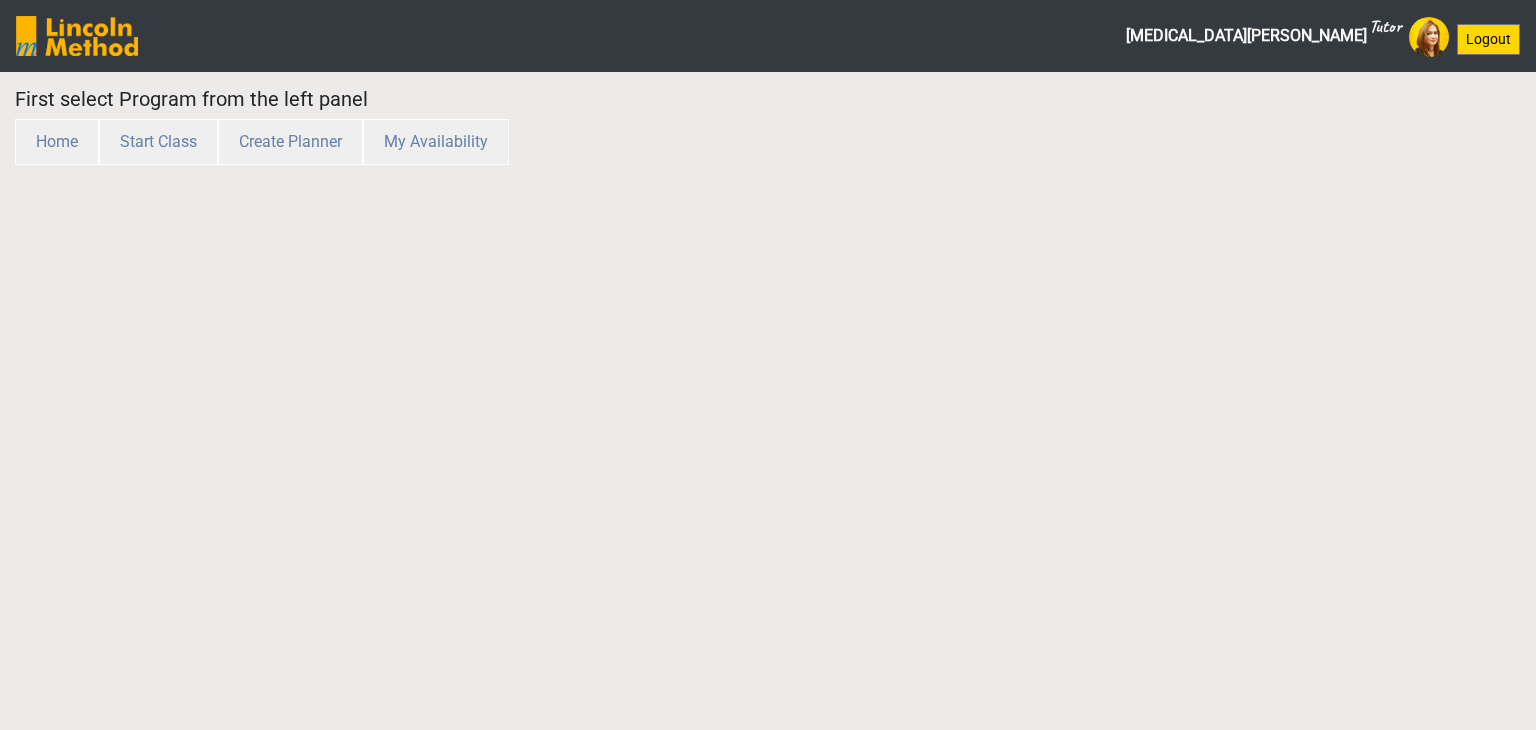 scroll, scrollTop: 0, scrollLeft: 0, axis: both 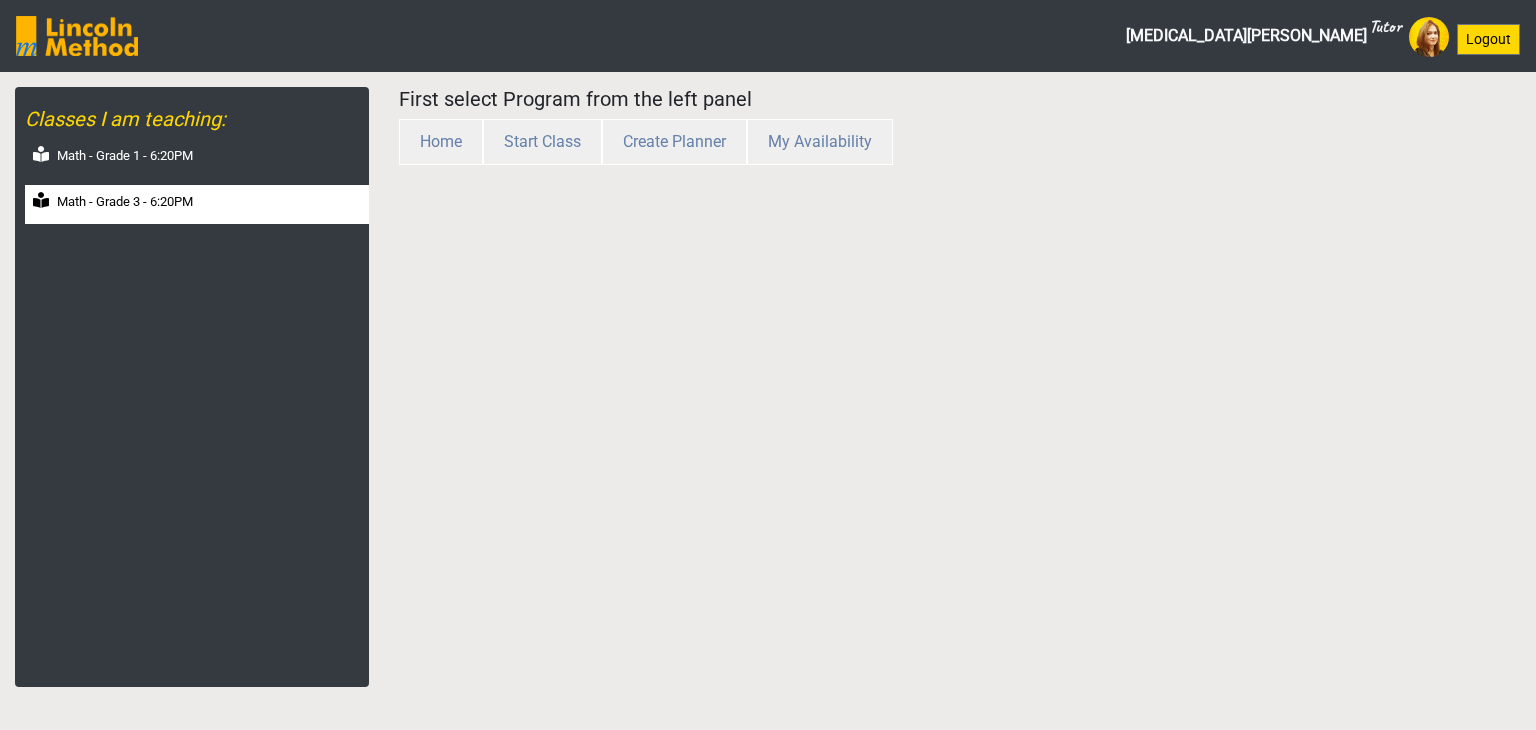 click on "Math - Grade 3 - 6:20PM" at bounding box center [197, 204] 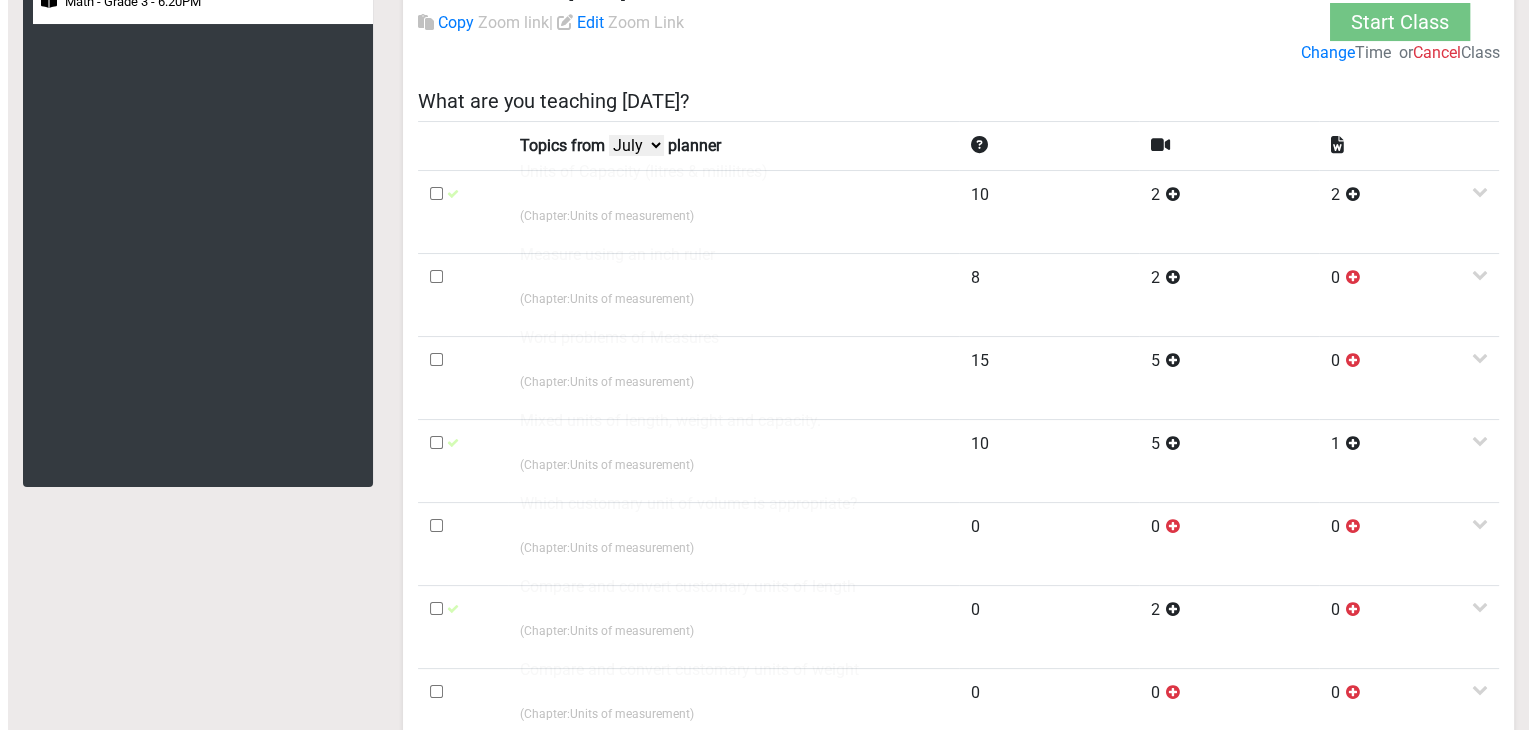 scroll, scrollTop: 0, scrollLeft: 0, axis: both 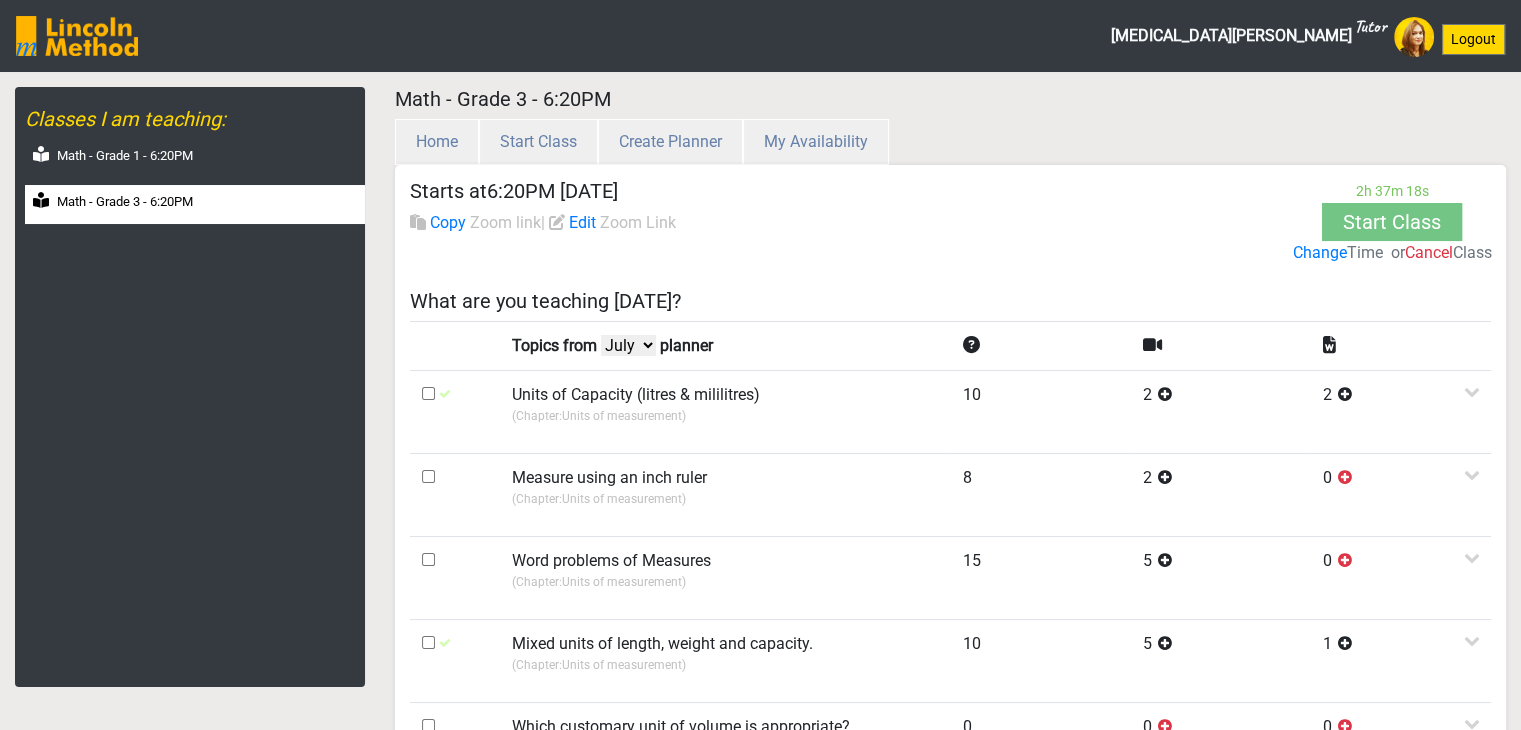 click on "Change" at bounding box center [1319, 253] 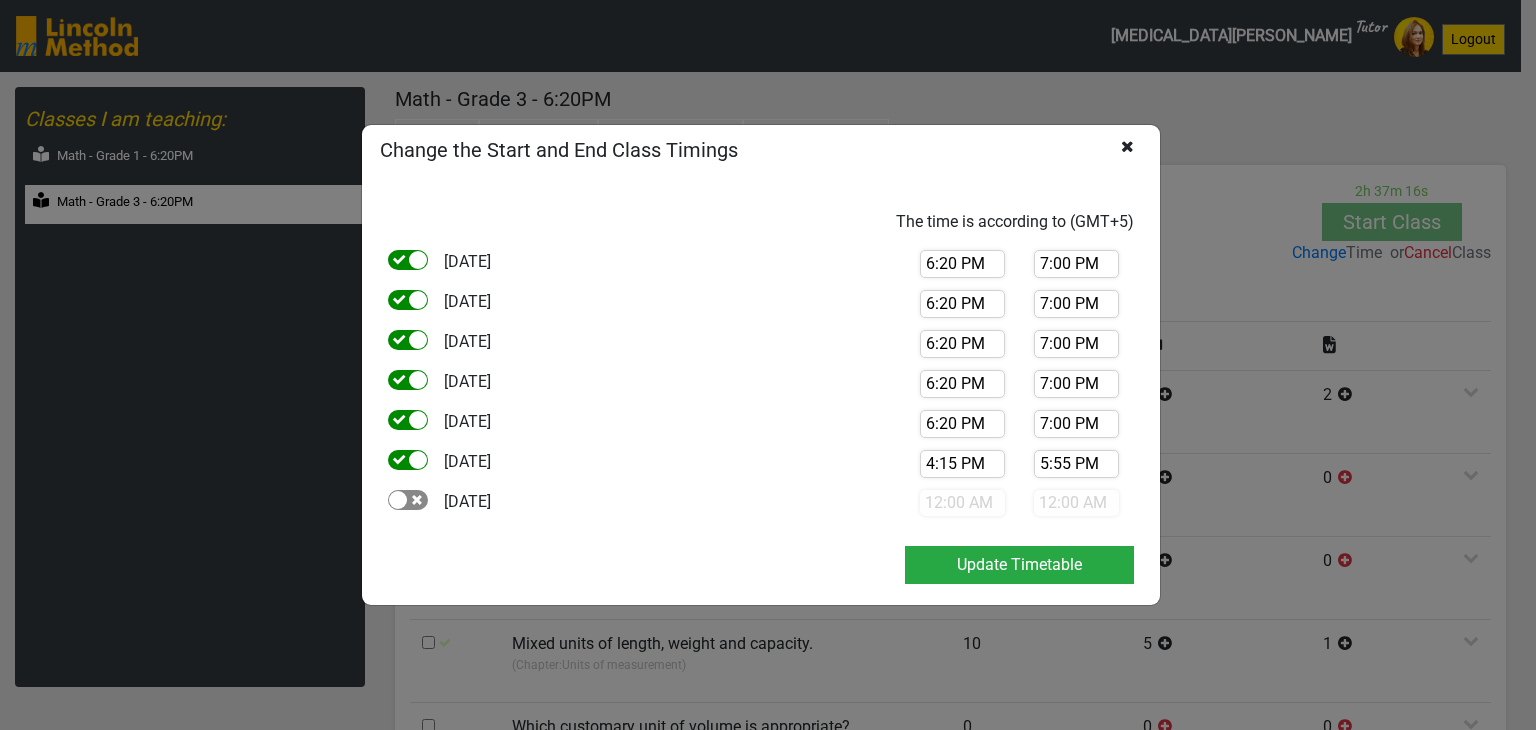 click on "6:20 PM" at bounding box center [962, 264] 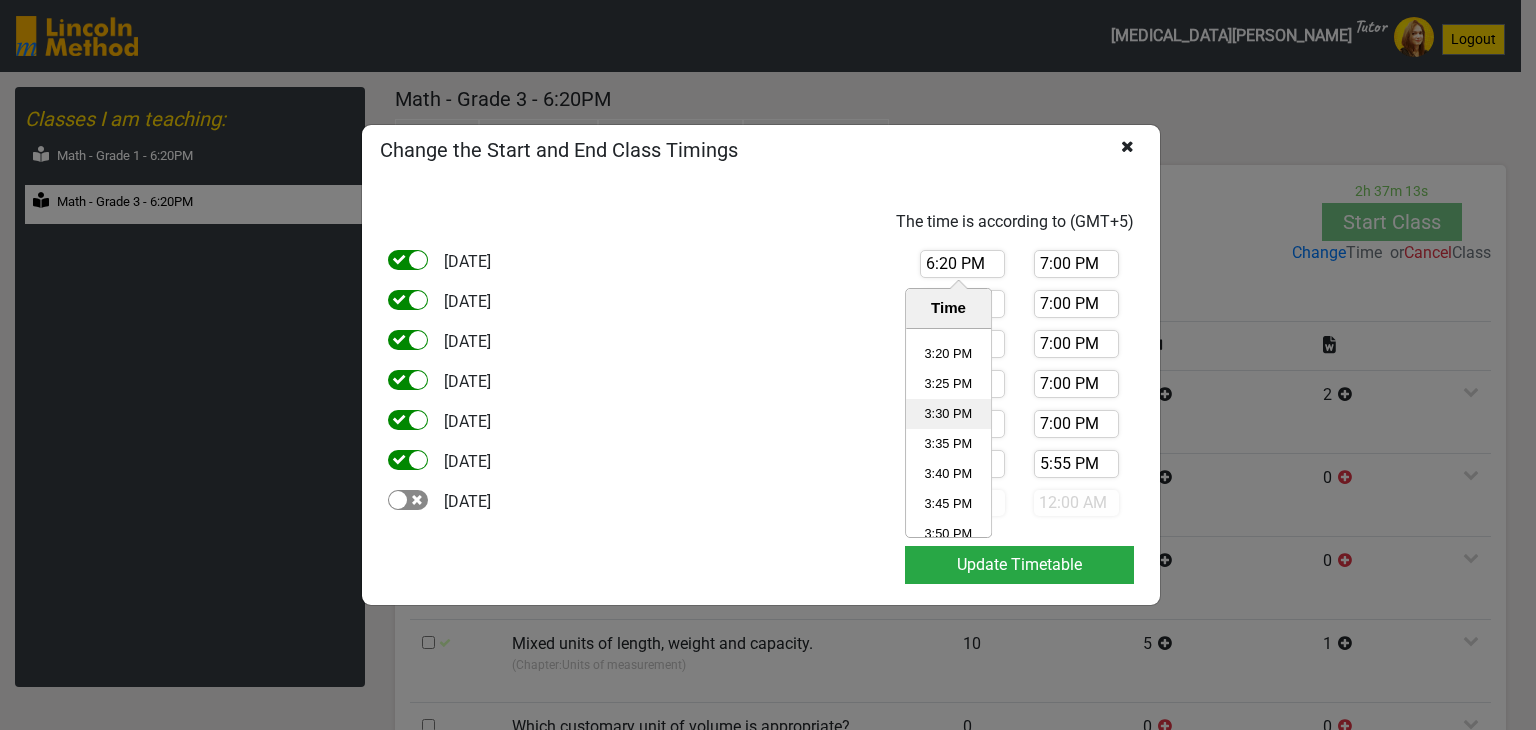scroll, scrollTop: 5710, scrollLeft: 0, axis: vertical 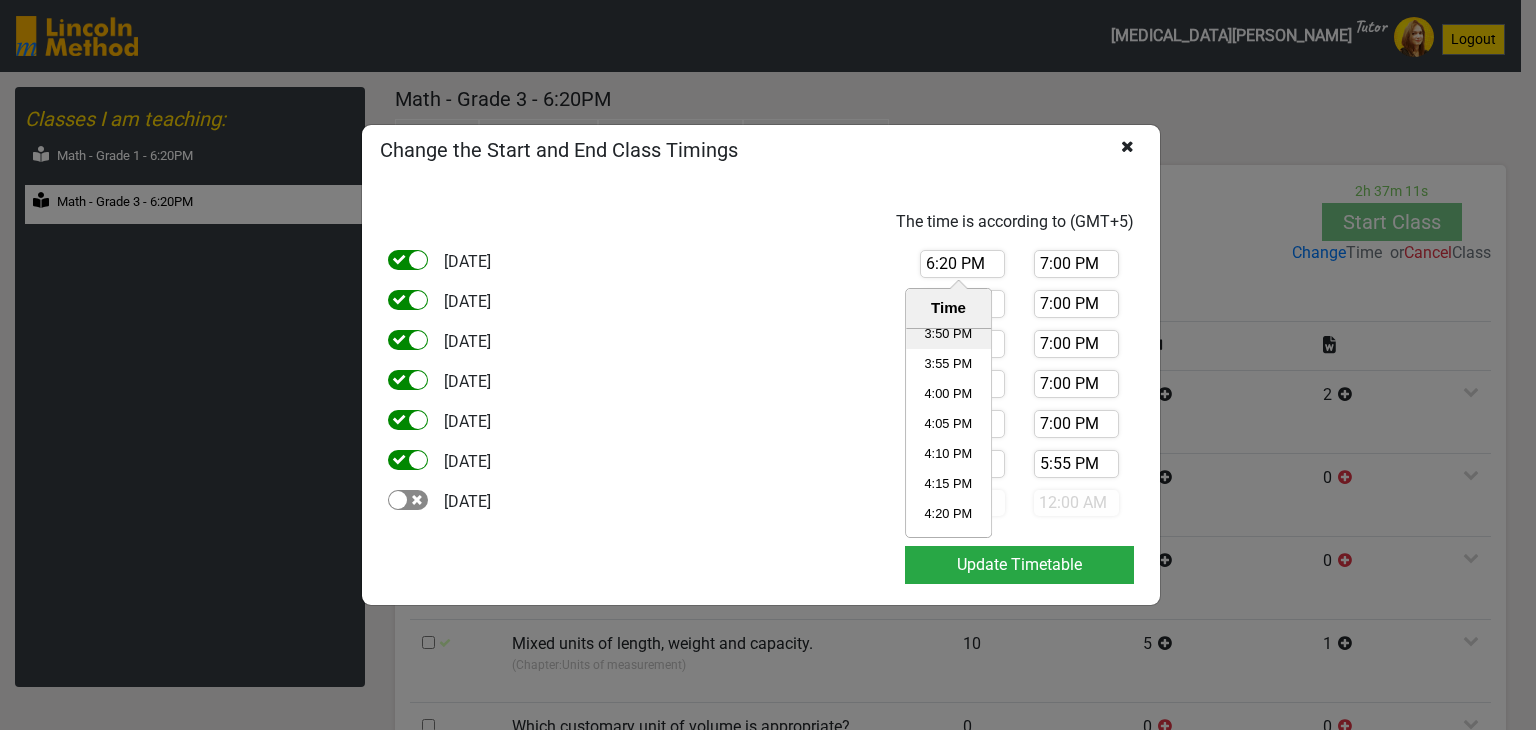 click on "3:50 PM" at bounding box center (948, 334) 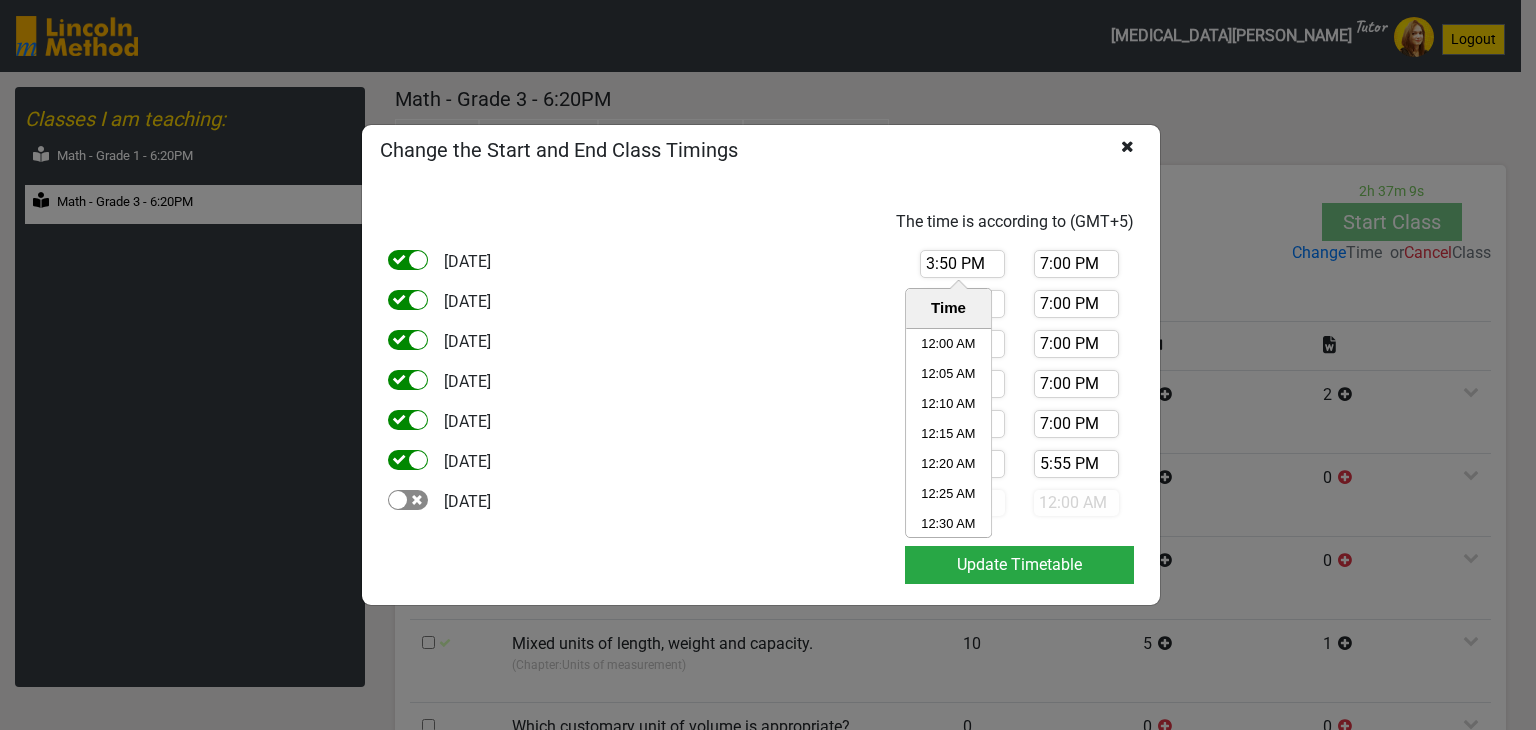 scroll, scrollTop: 5610, scrollLeft: 0, axis: vertical 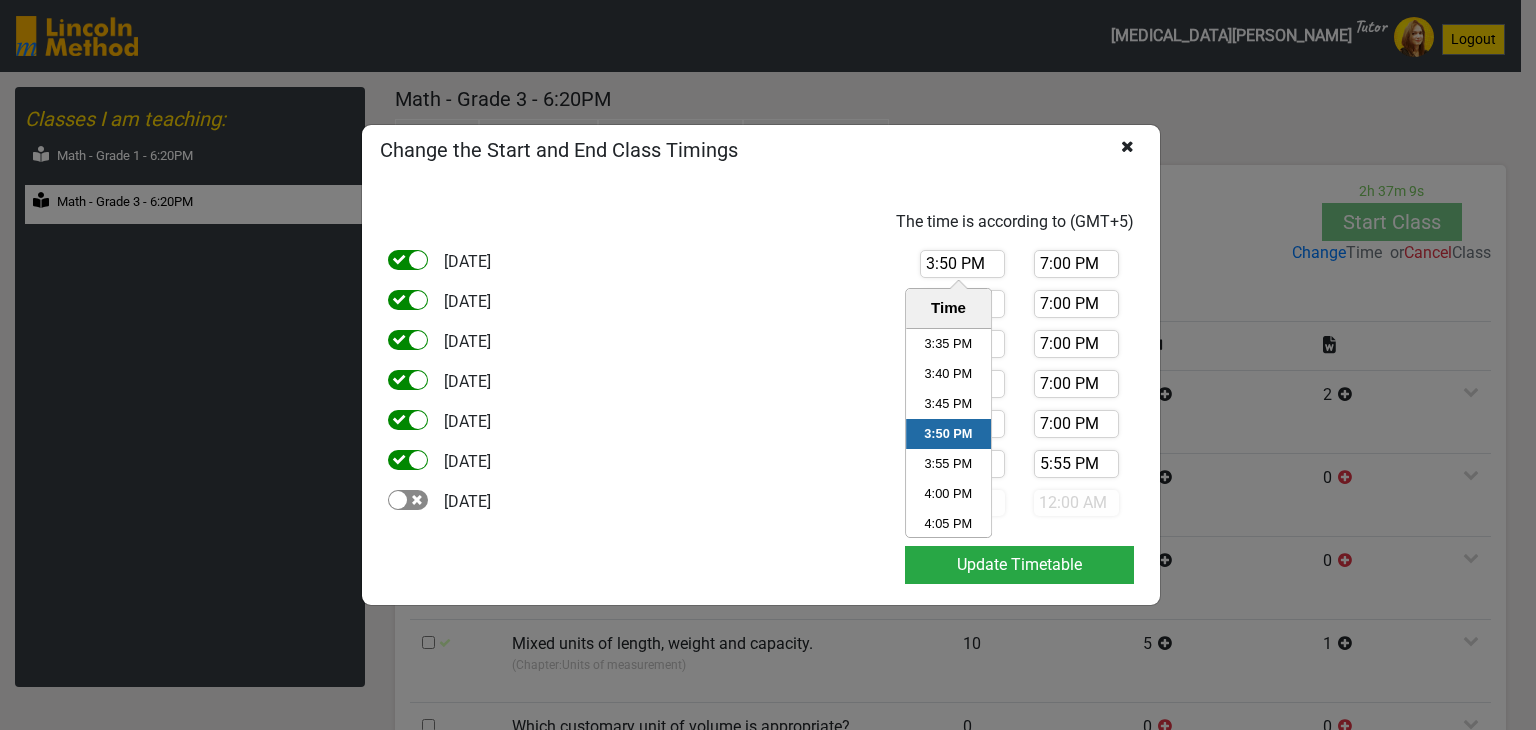 drag, startPoint x: 980, startPoint y: 257, endPoint x: 908, endPoint y: 257, distance: 72 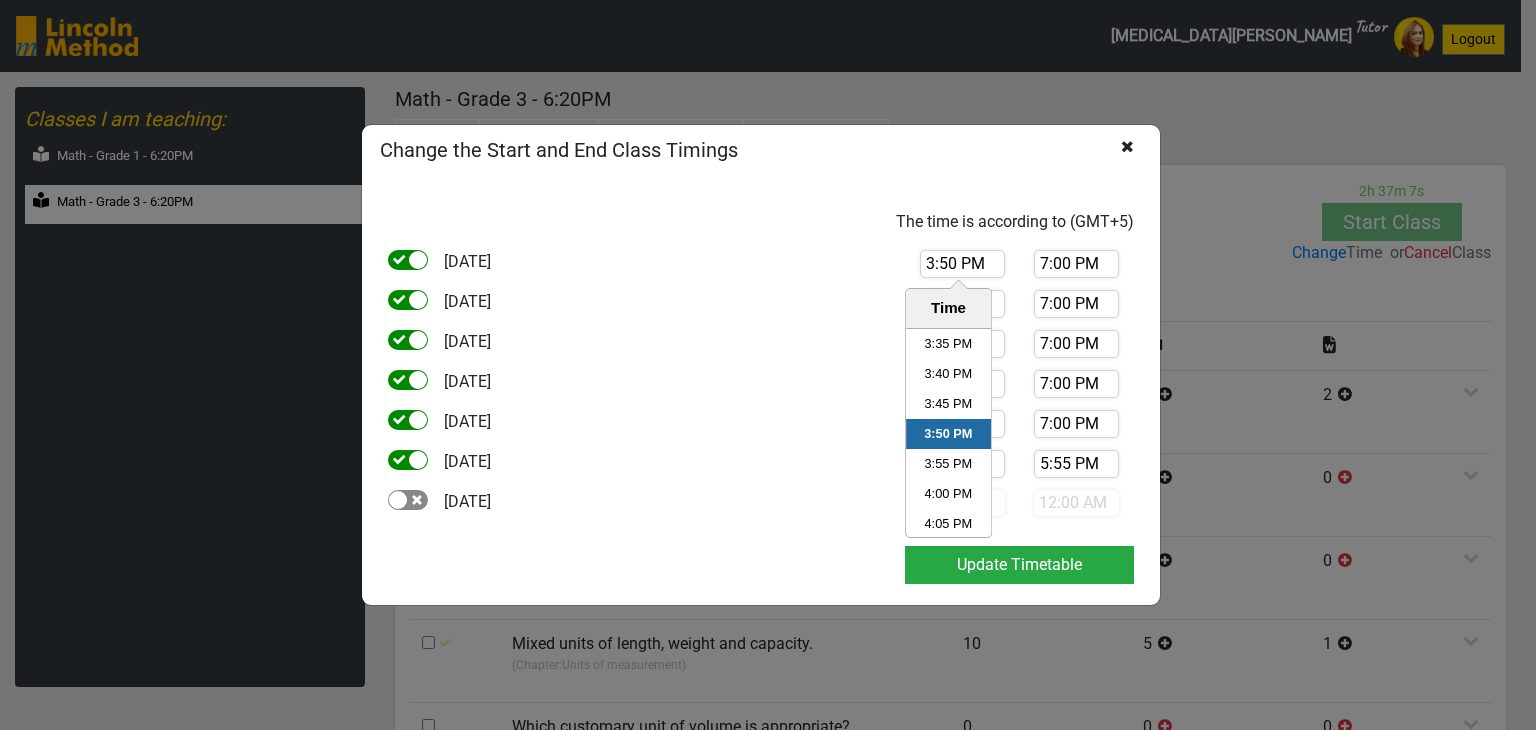 click on "6:20 PM 7:00 PM" at bounding box center (1019, 310) 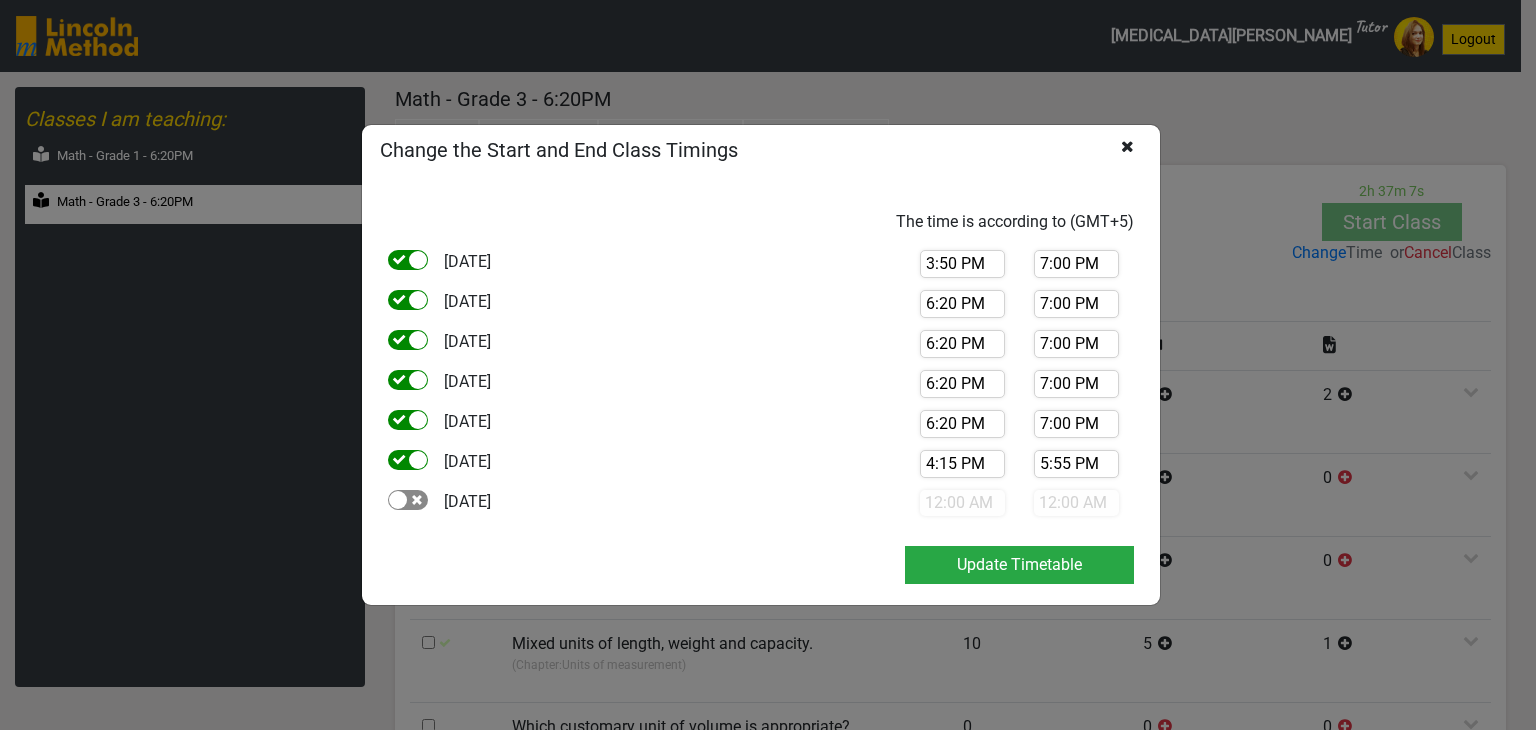 click on "6:20 PM" at bounding box center (962, 304) 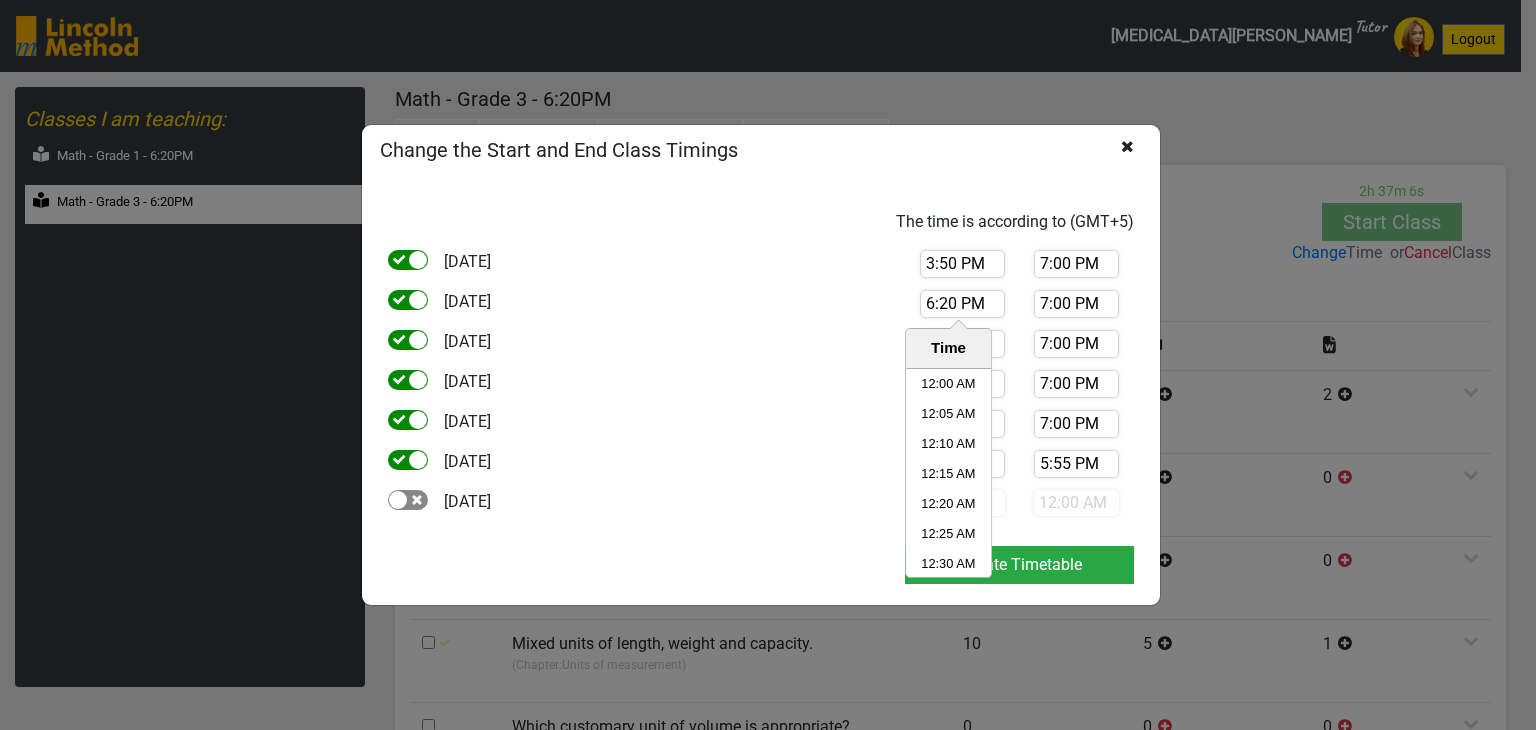 scroll, scrollTop: 6510, scrollLeft: 0, axis: vertical 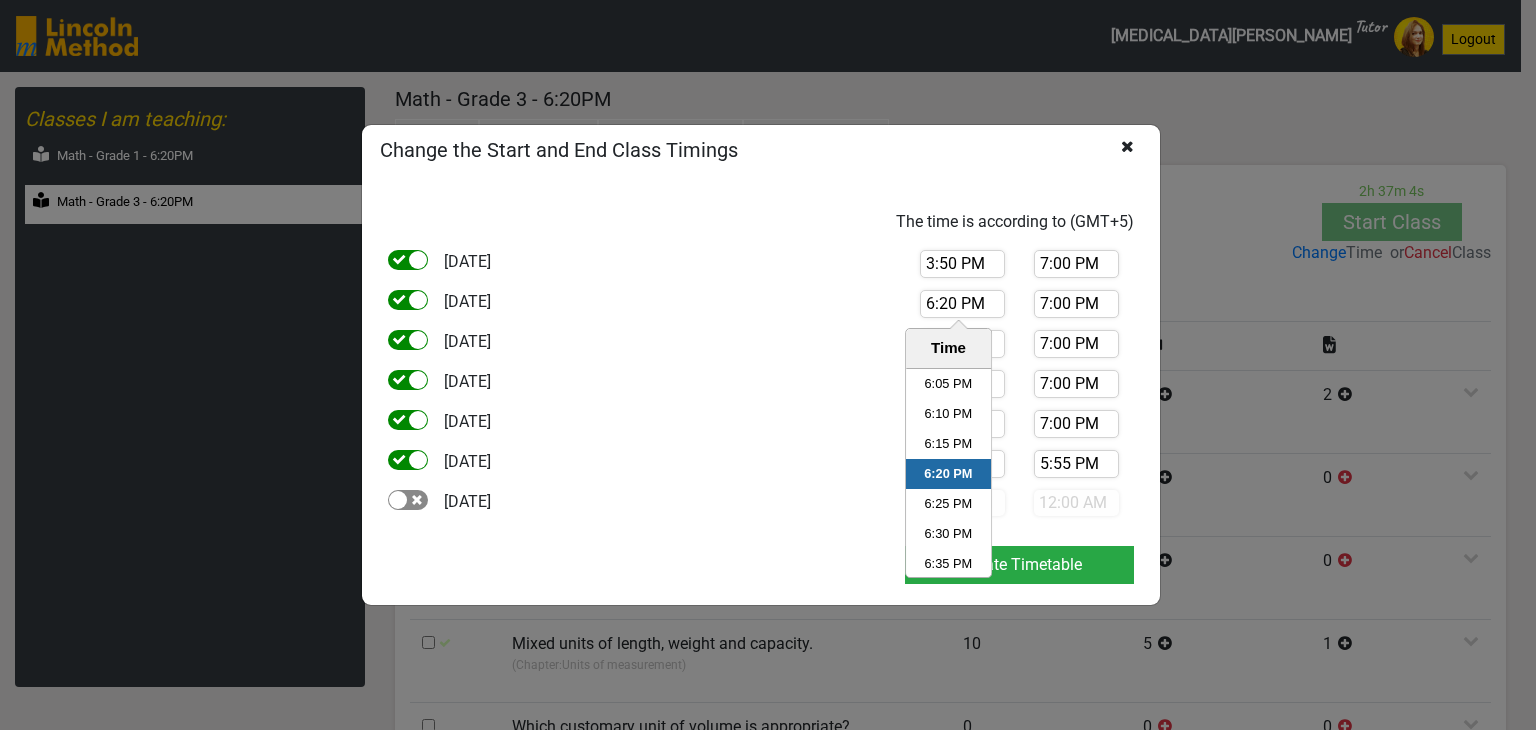paste on "3:5" 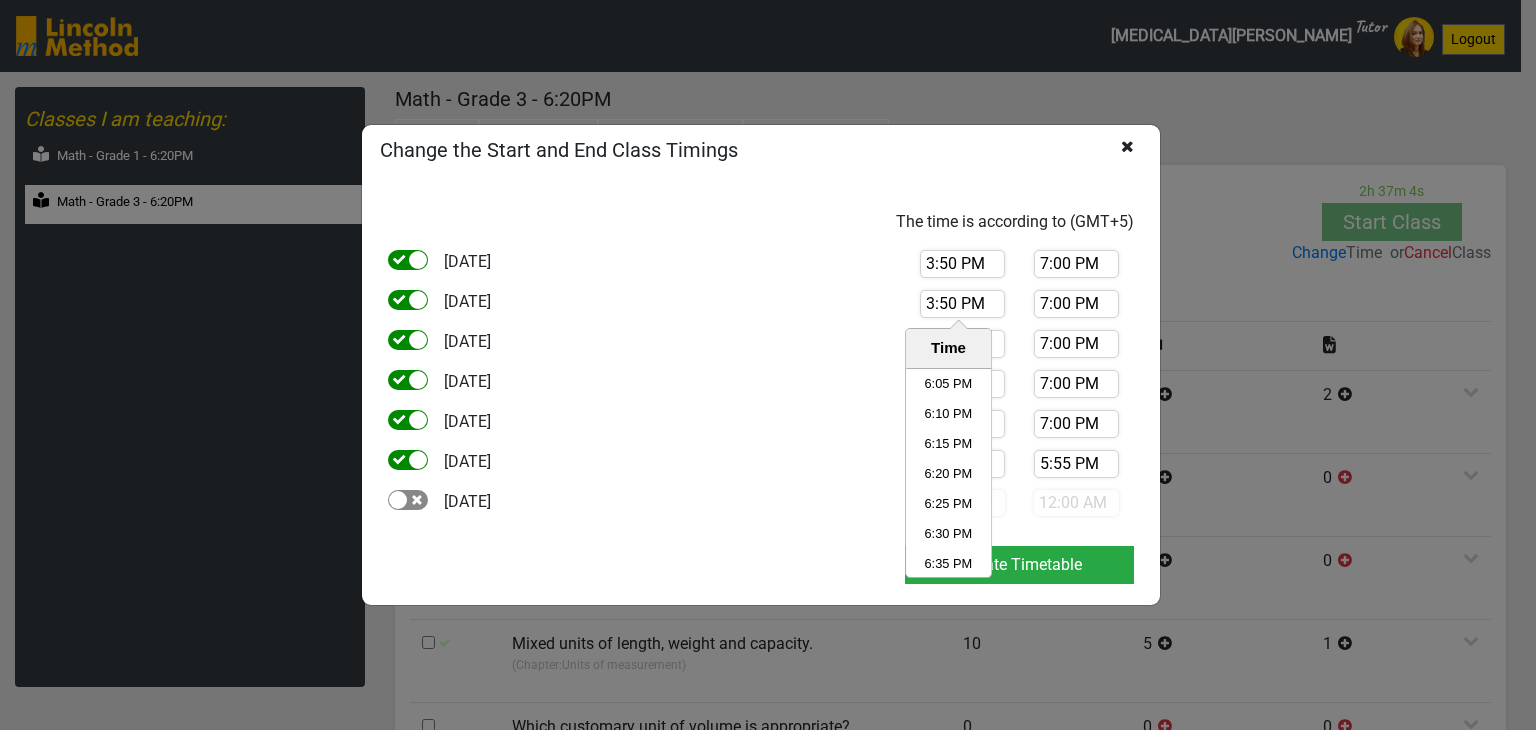 type on "3:50 PM" 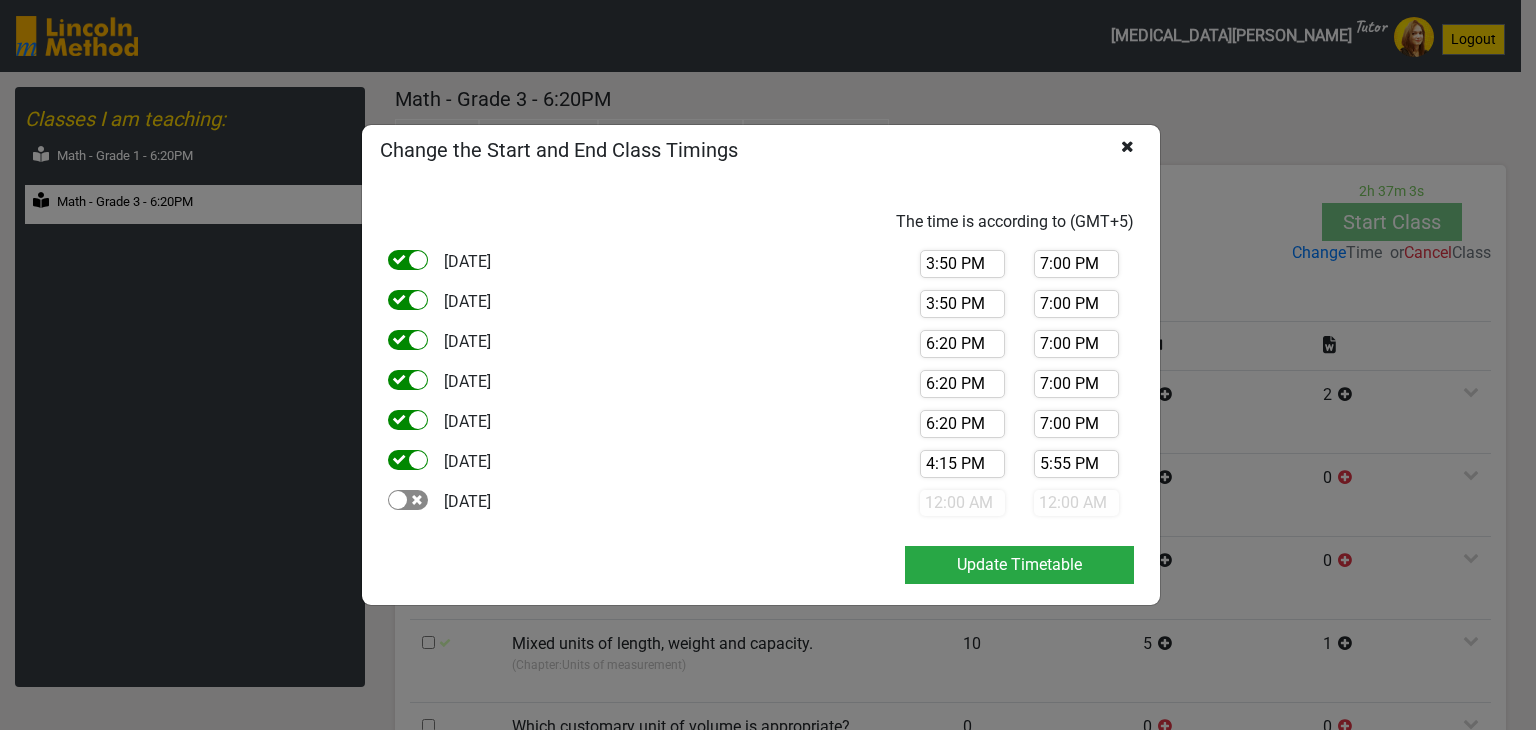 click on "6:20 PM" at bounding box center [962, 344] 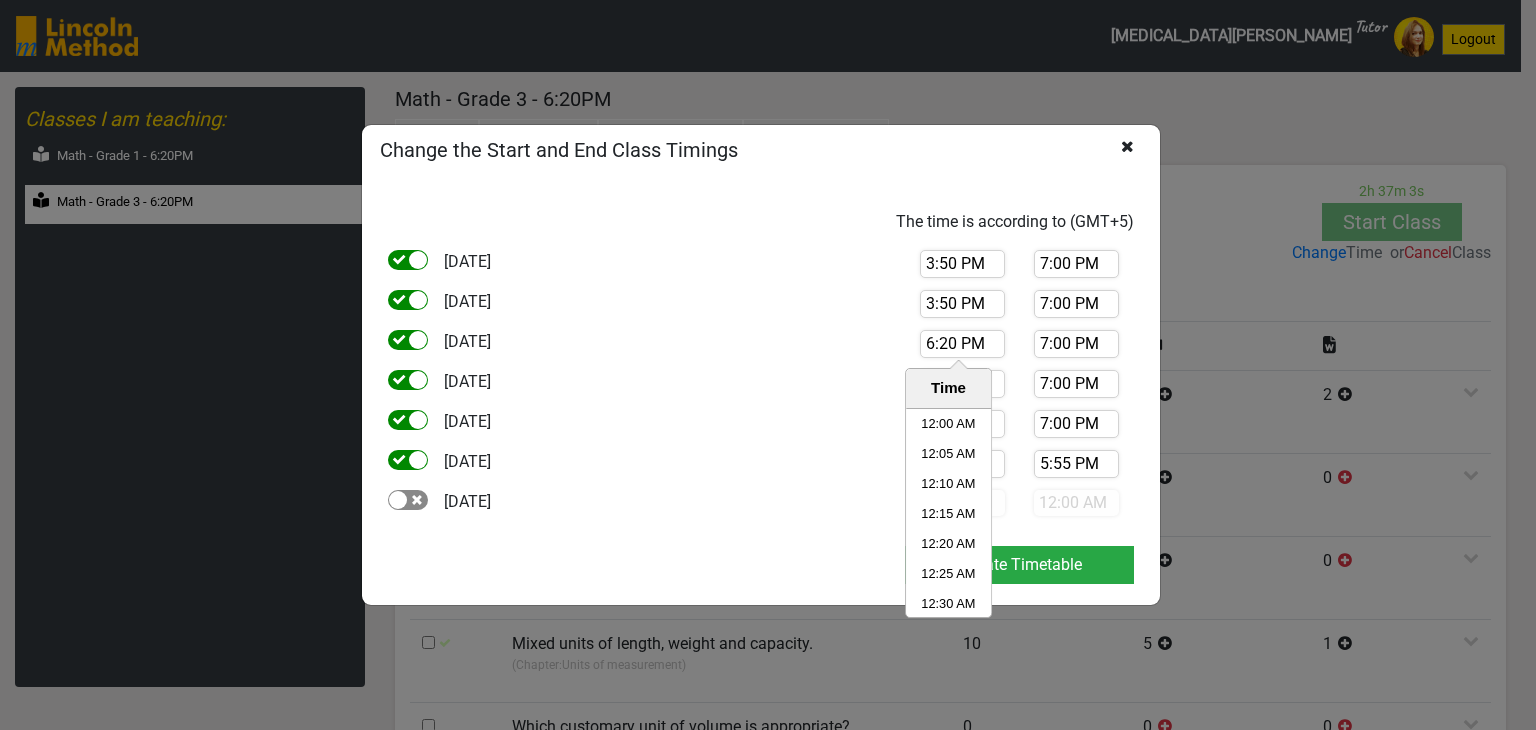 scroll, scrollTop: 6510, scrollLeft: 0, axis: vertical 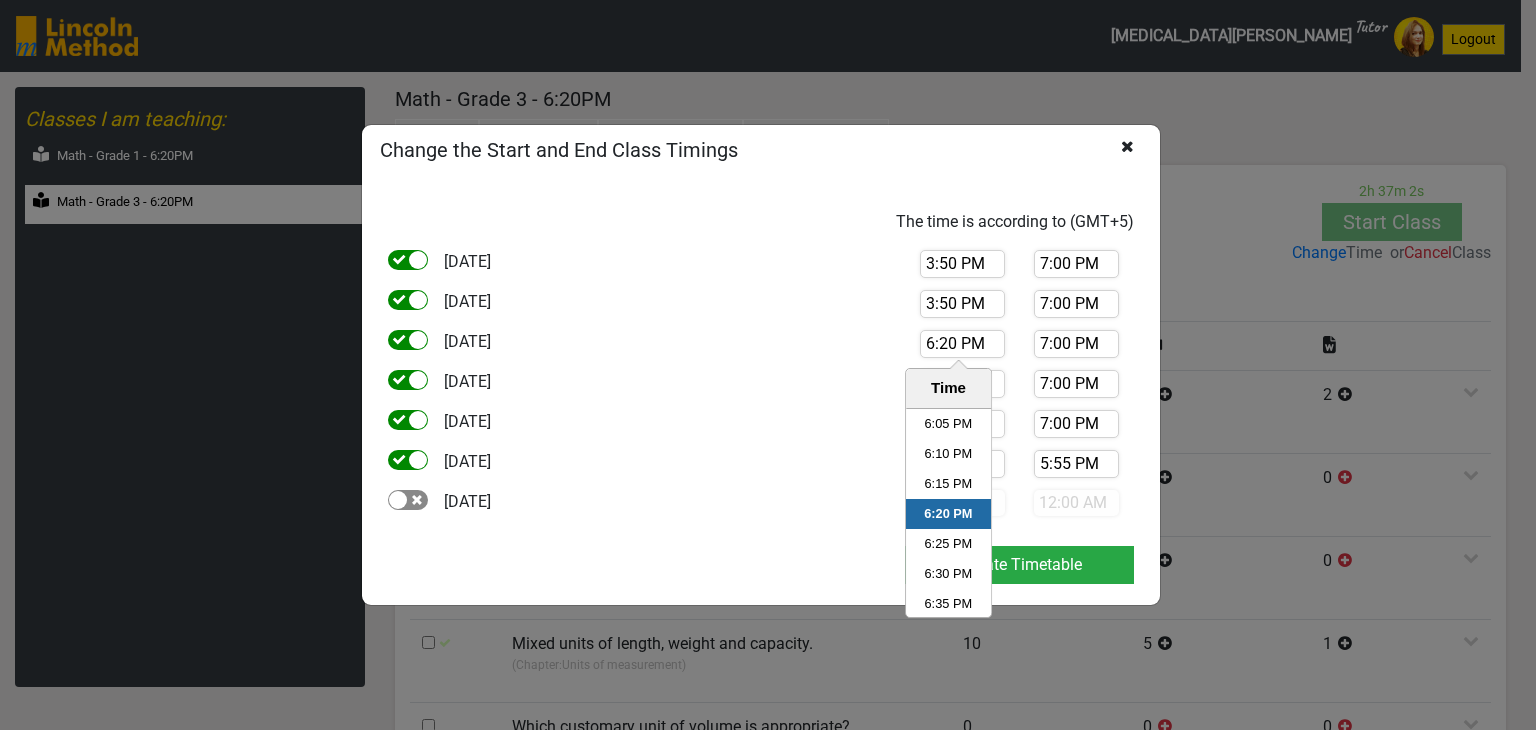 paste on "3:5" 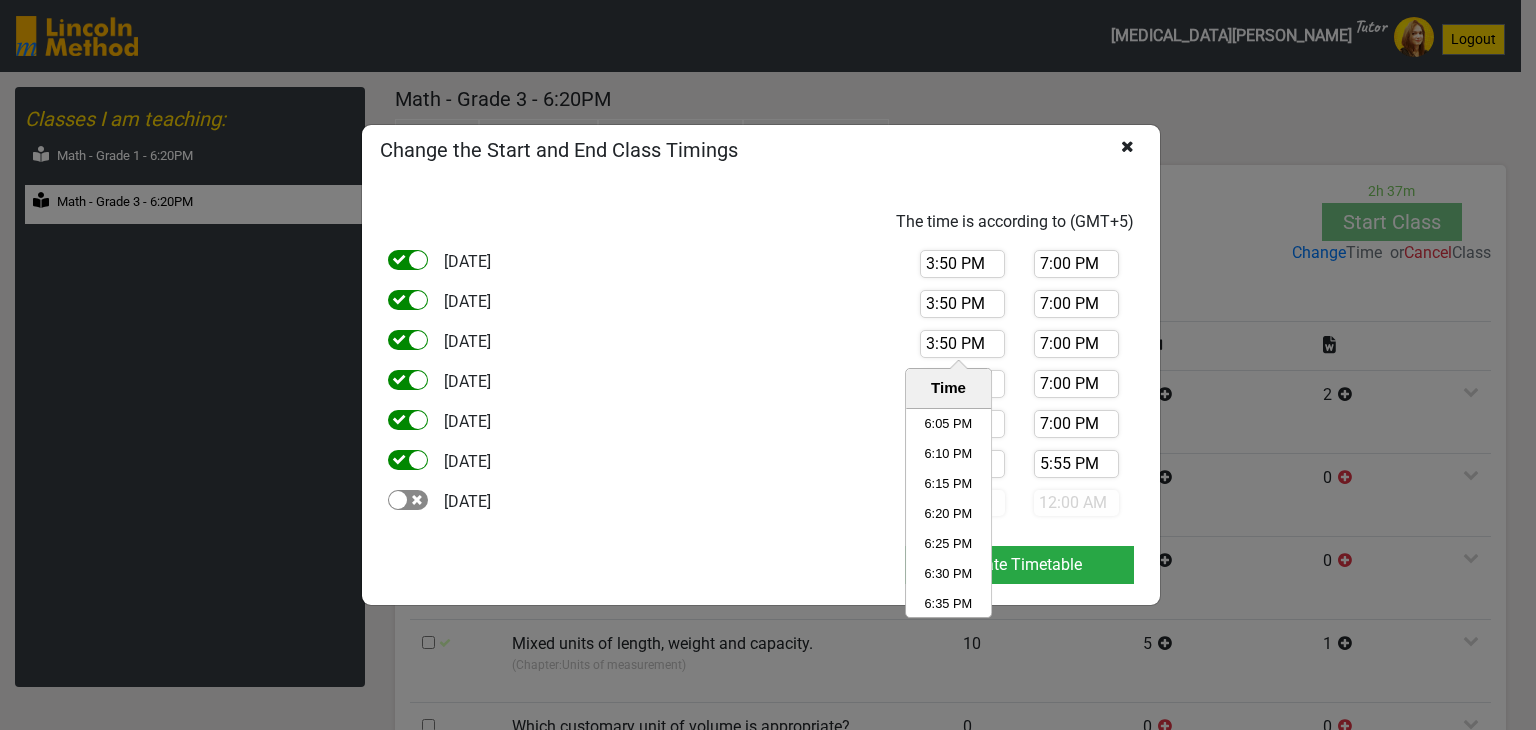 type on "3:50 PM" 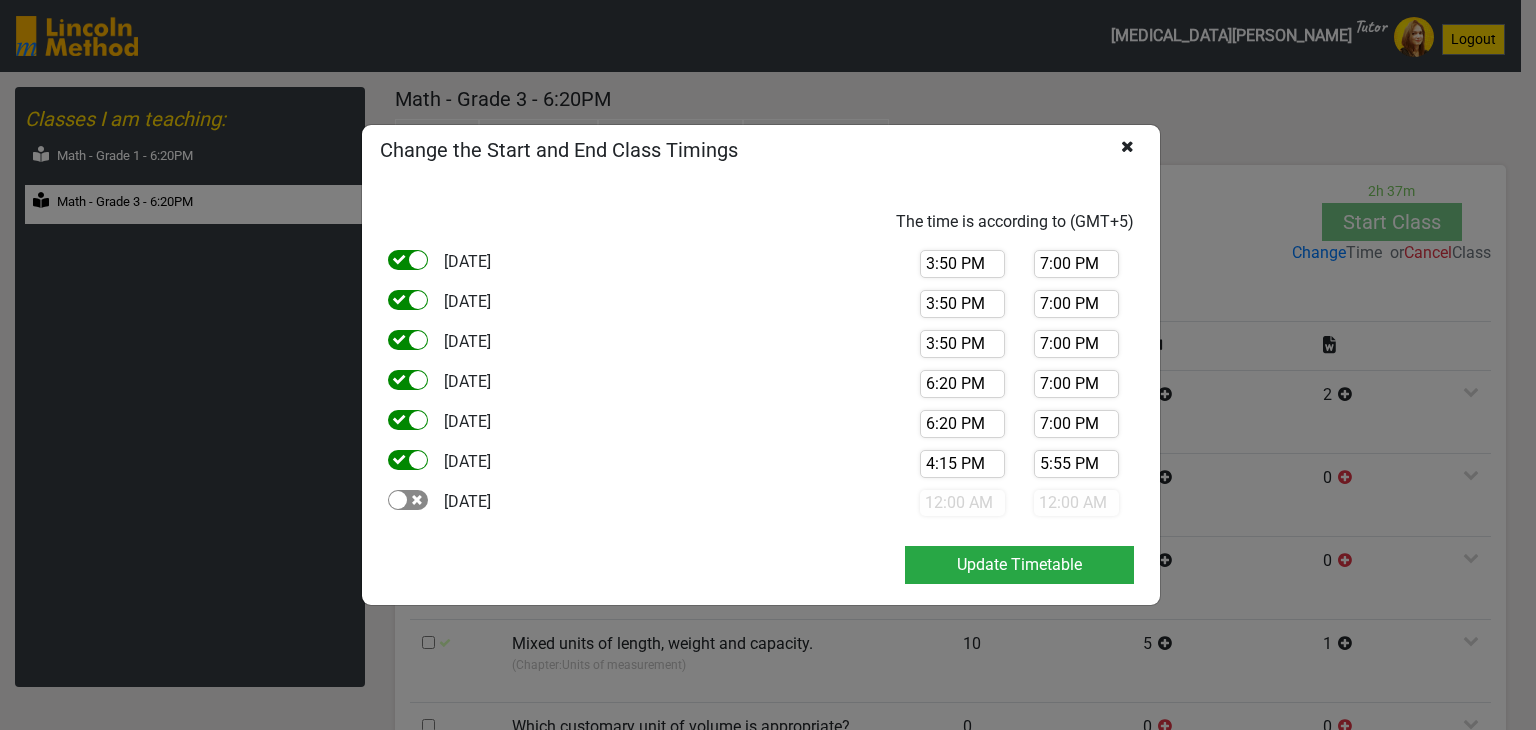 click on "6:20 PM" at bounding box center (962, 384) 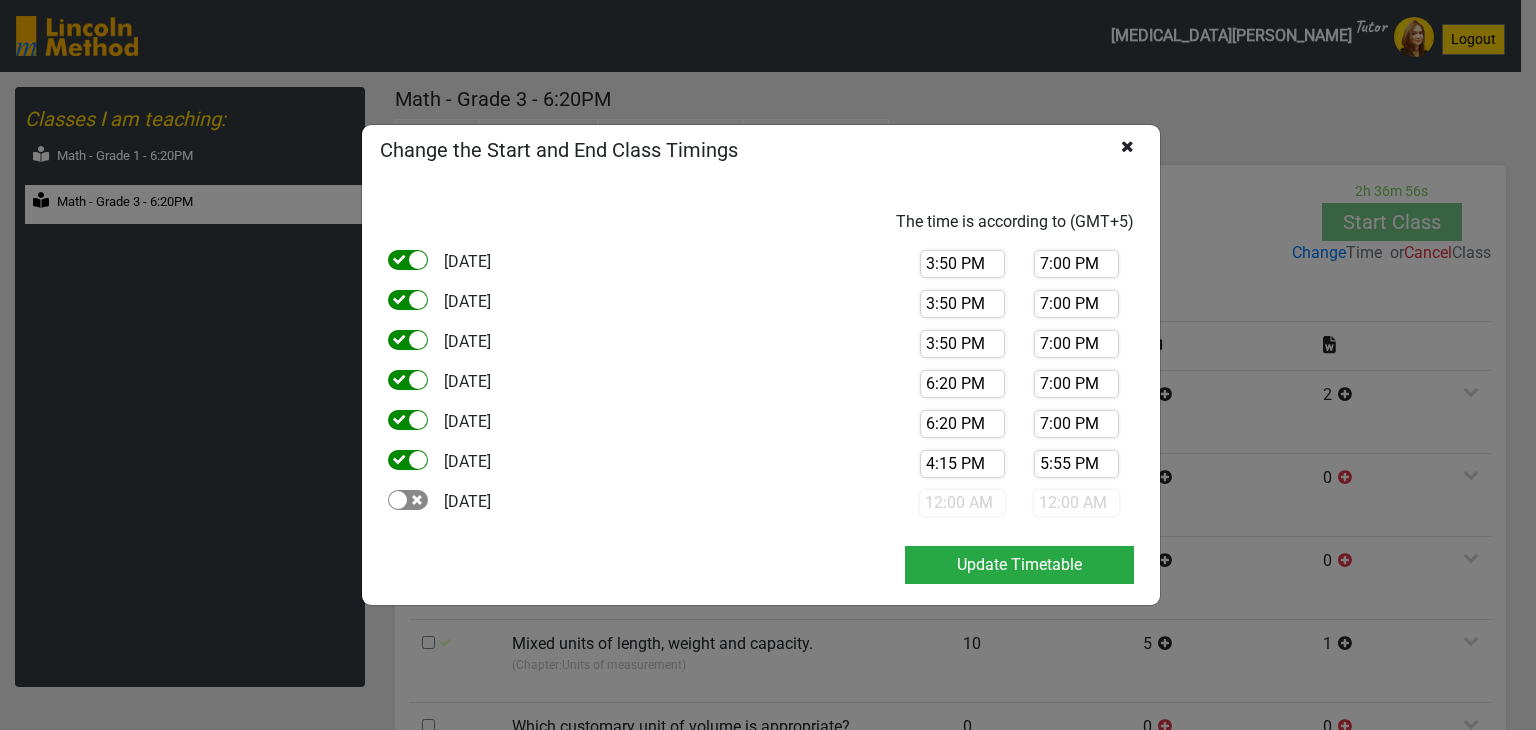click on "6:20 PM" at bounding box center [962, 384] 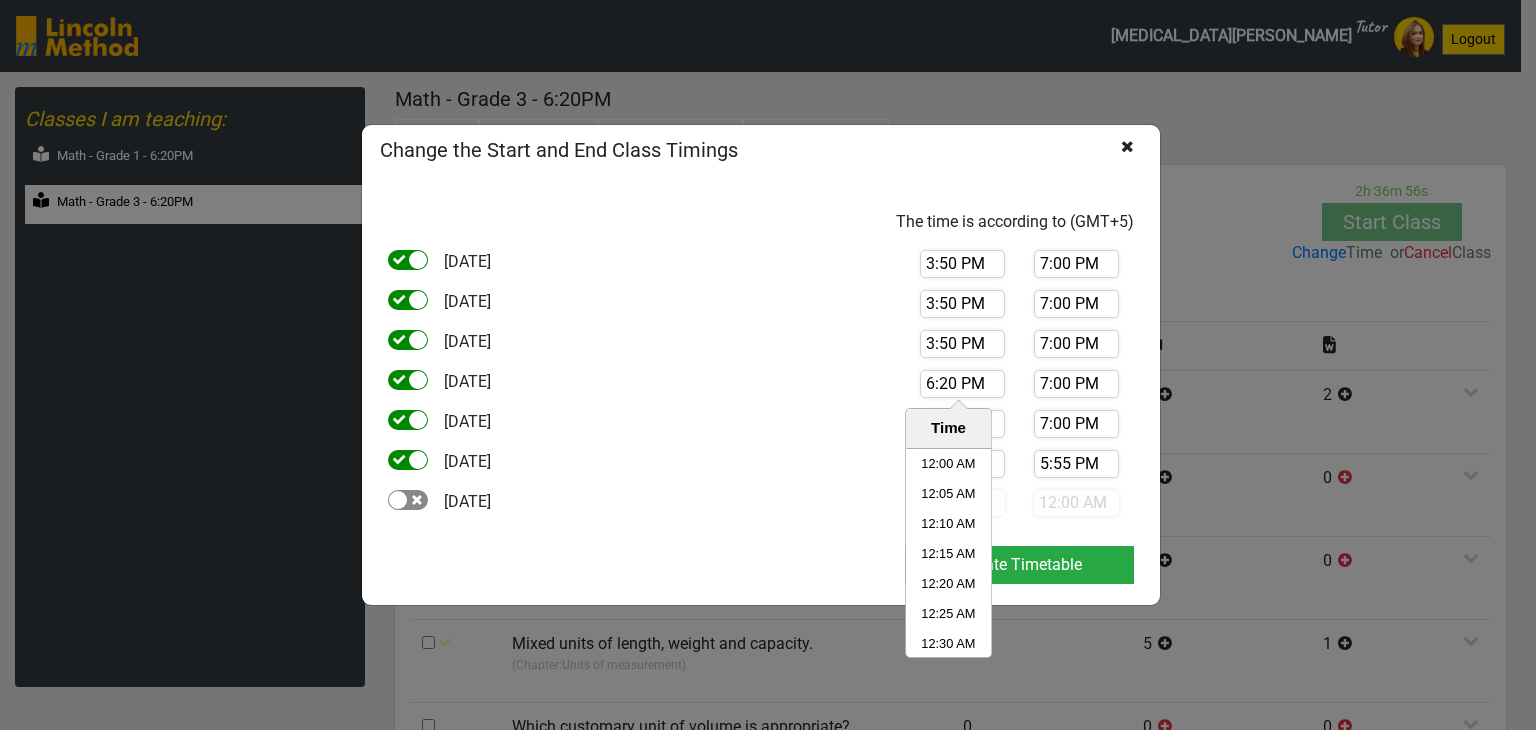 scroll, scrollTop: 6510, scrollLeft: 0, axis: vertical 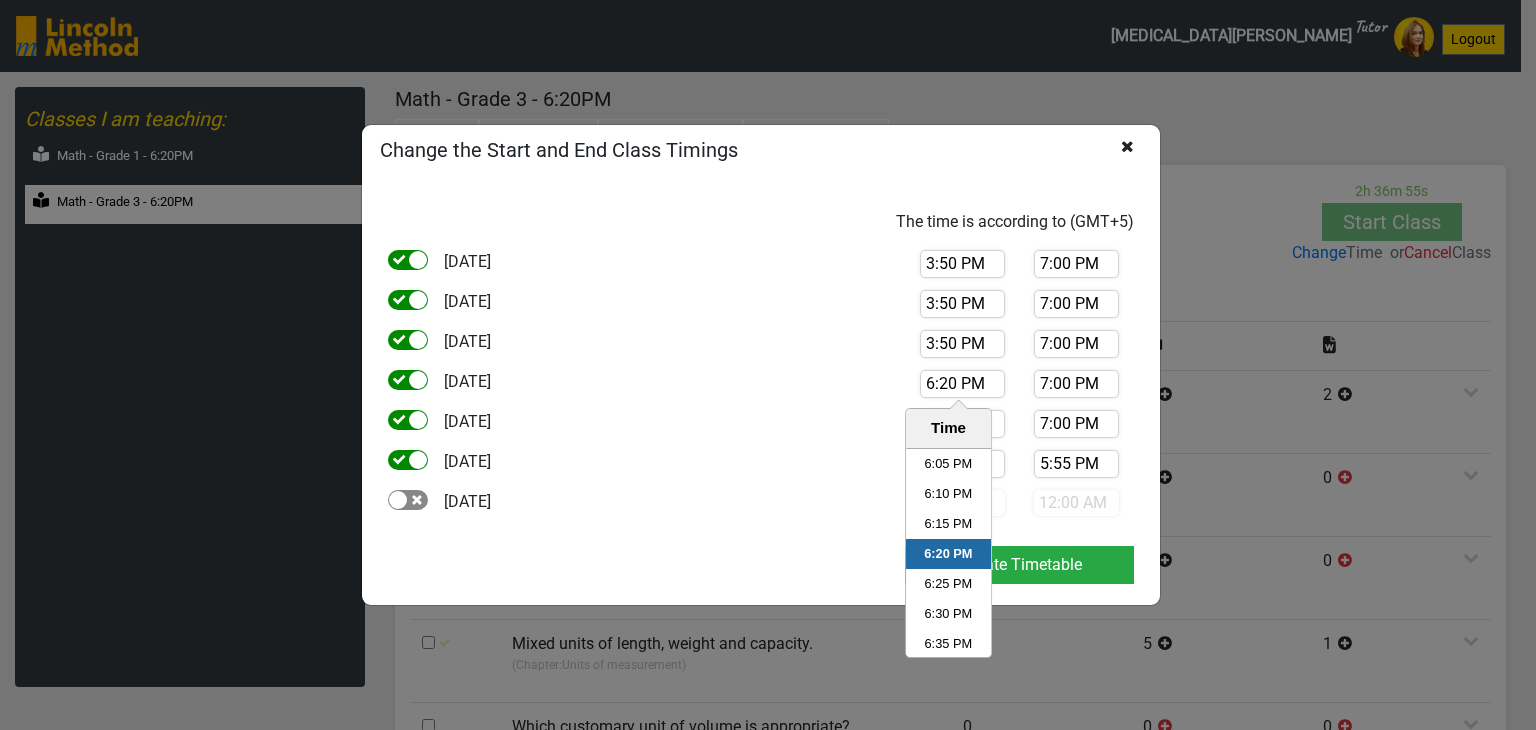 drag, startPoint x: 945, startPoint y: 382, endPoint x: 909, endPoint y: 382, distance: 36 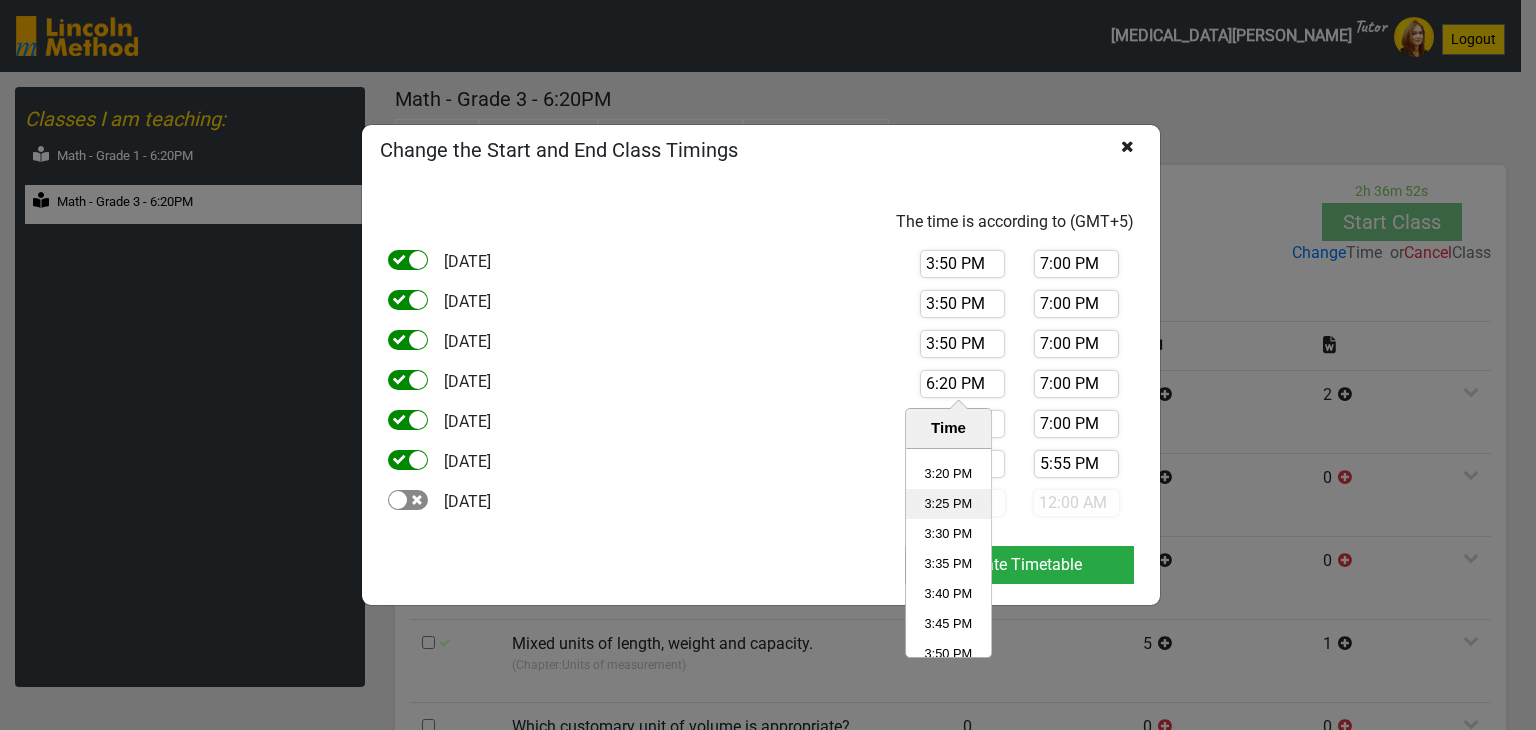scroll, scrollTop: 5310, scrollLeft: 0, axis: vertical 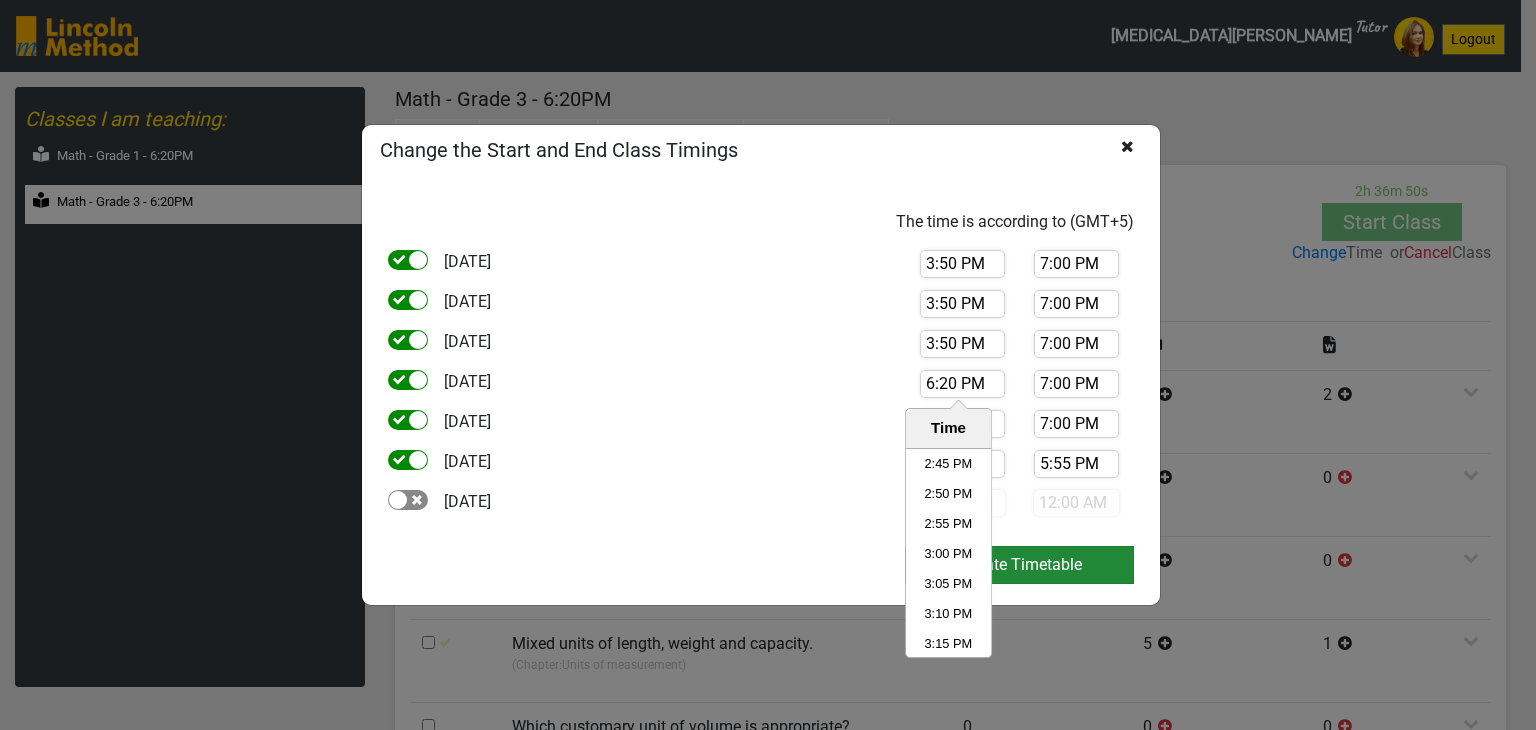 click on "3:00 PM" at bounding box center (948, 554) 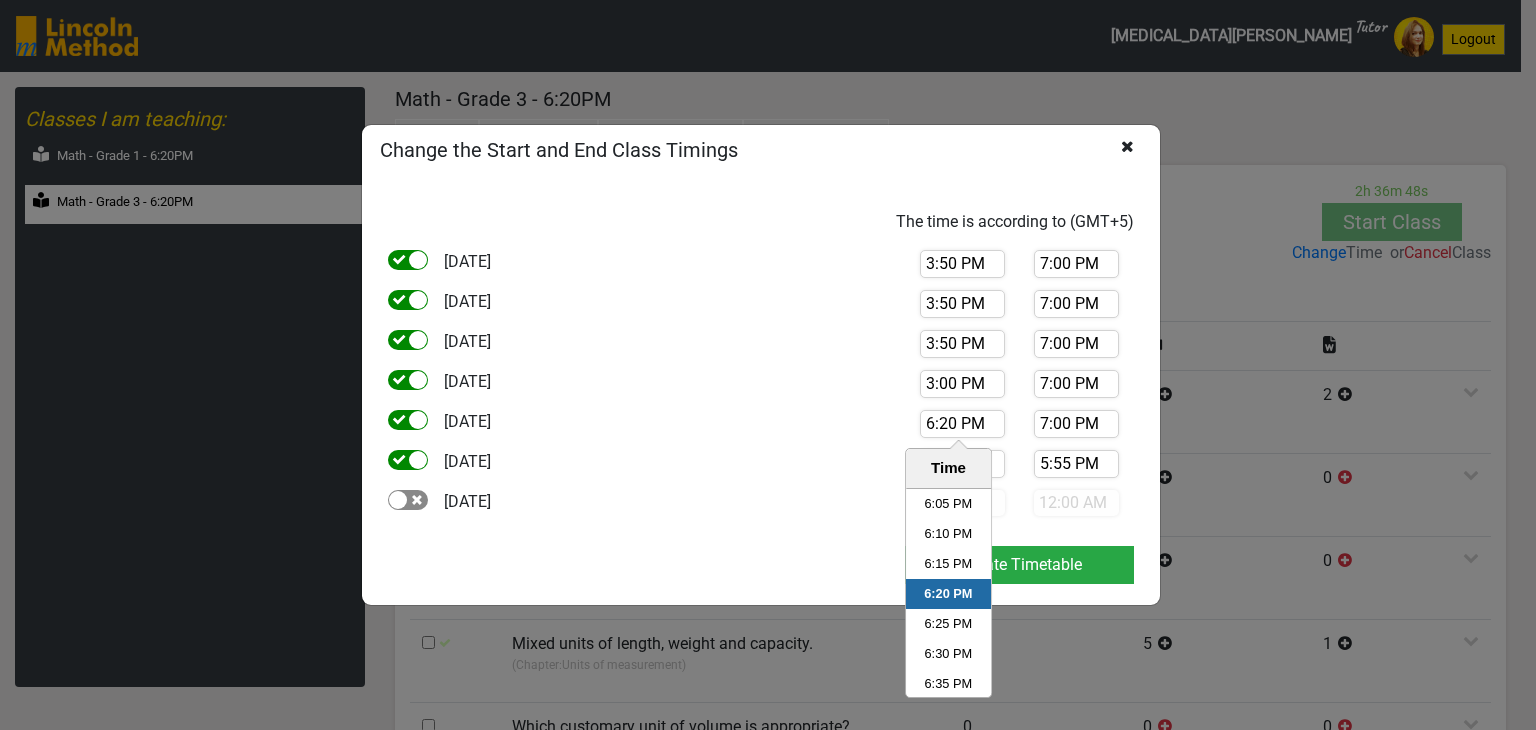 drag, startPoint x: 951, startPoint y: 428, endPoint x: 906, endPoint y: 425, distance: 45.099888 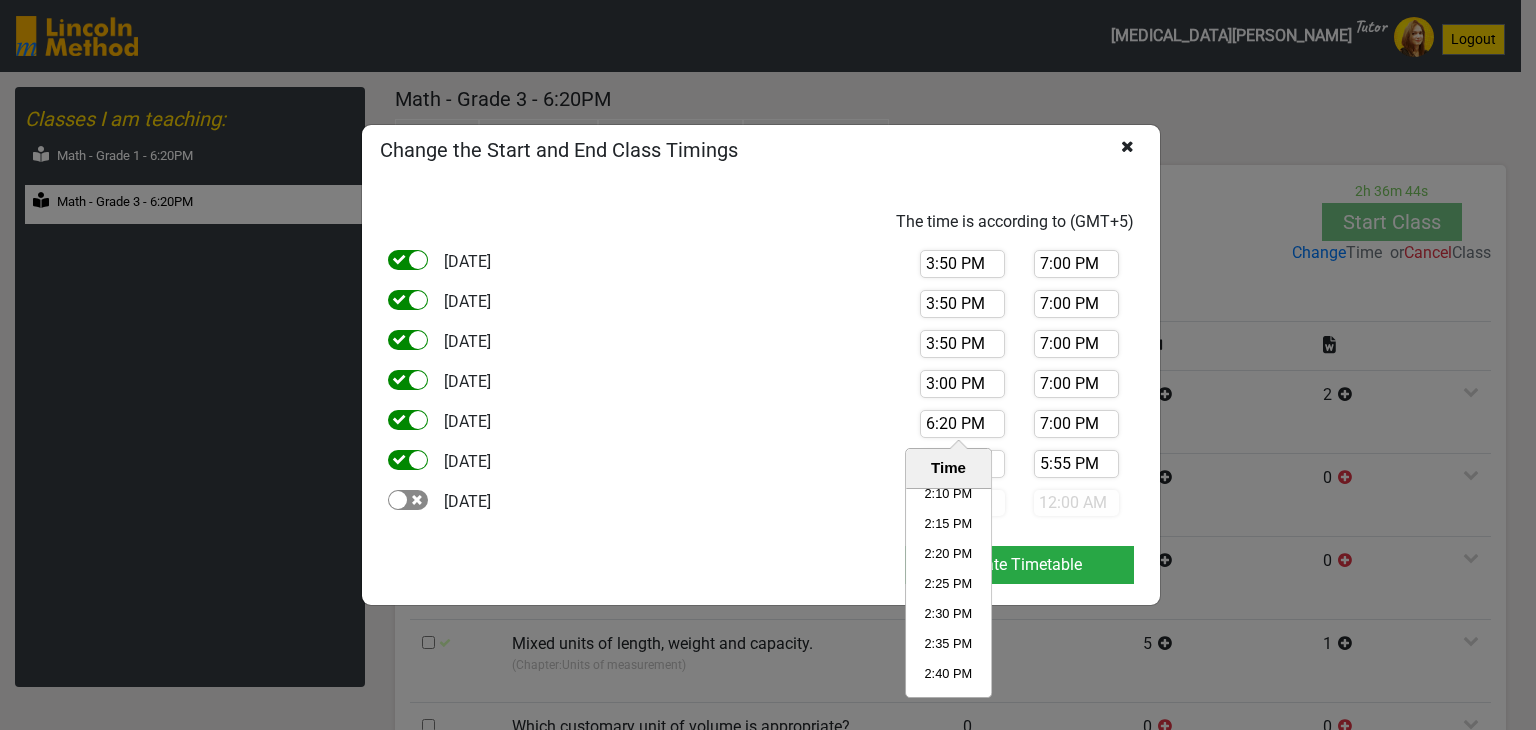 scroll, scrollTop: 5310, scrollLeft: 0, axis: vertical 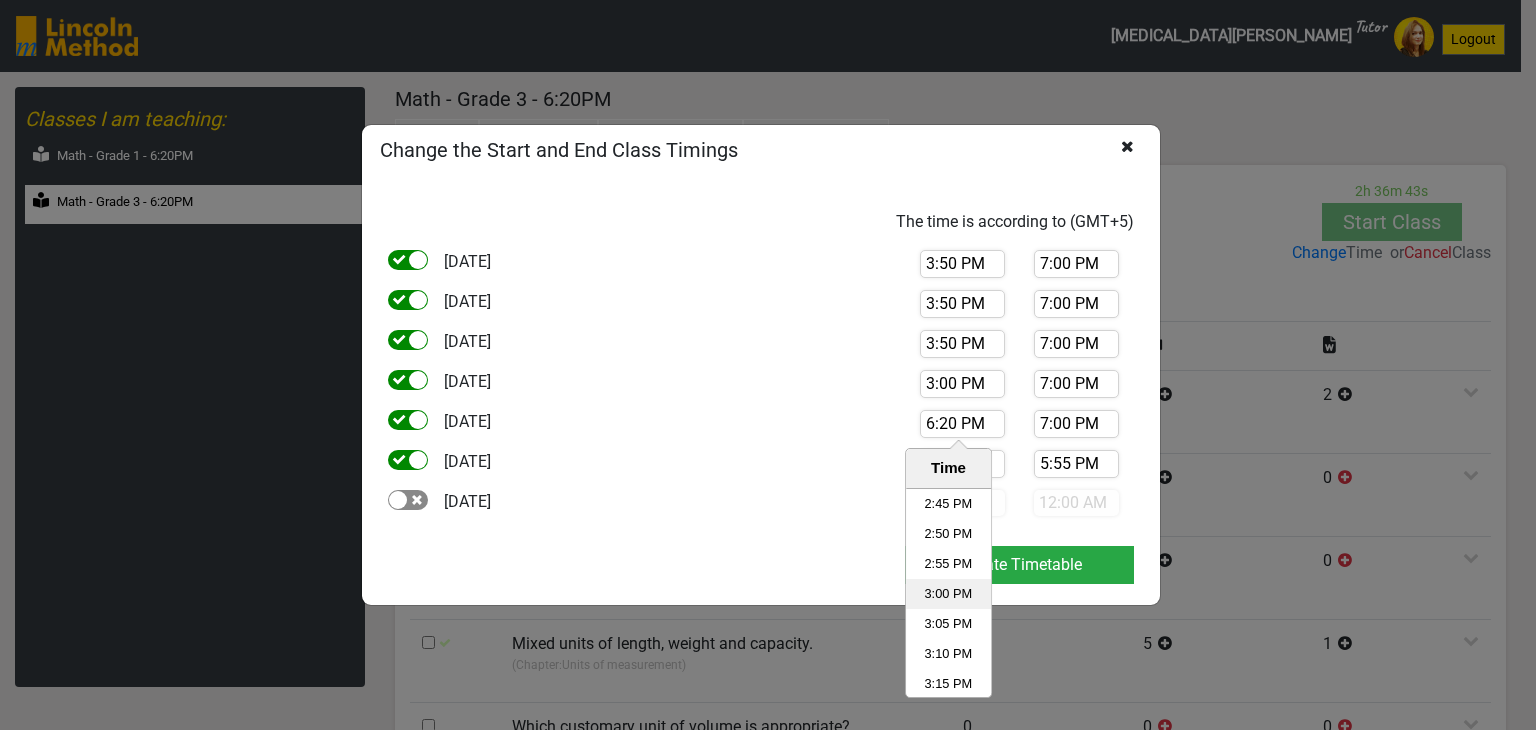 click on "3:00 PM" at bounding box center [948, 594] 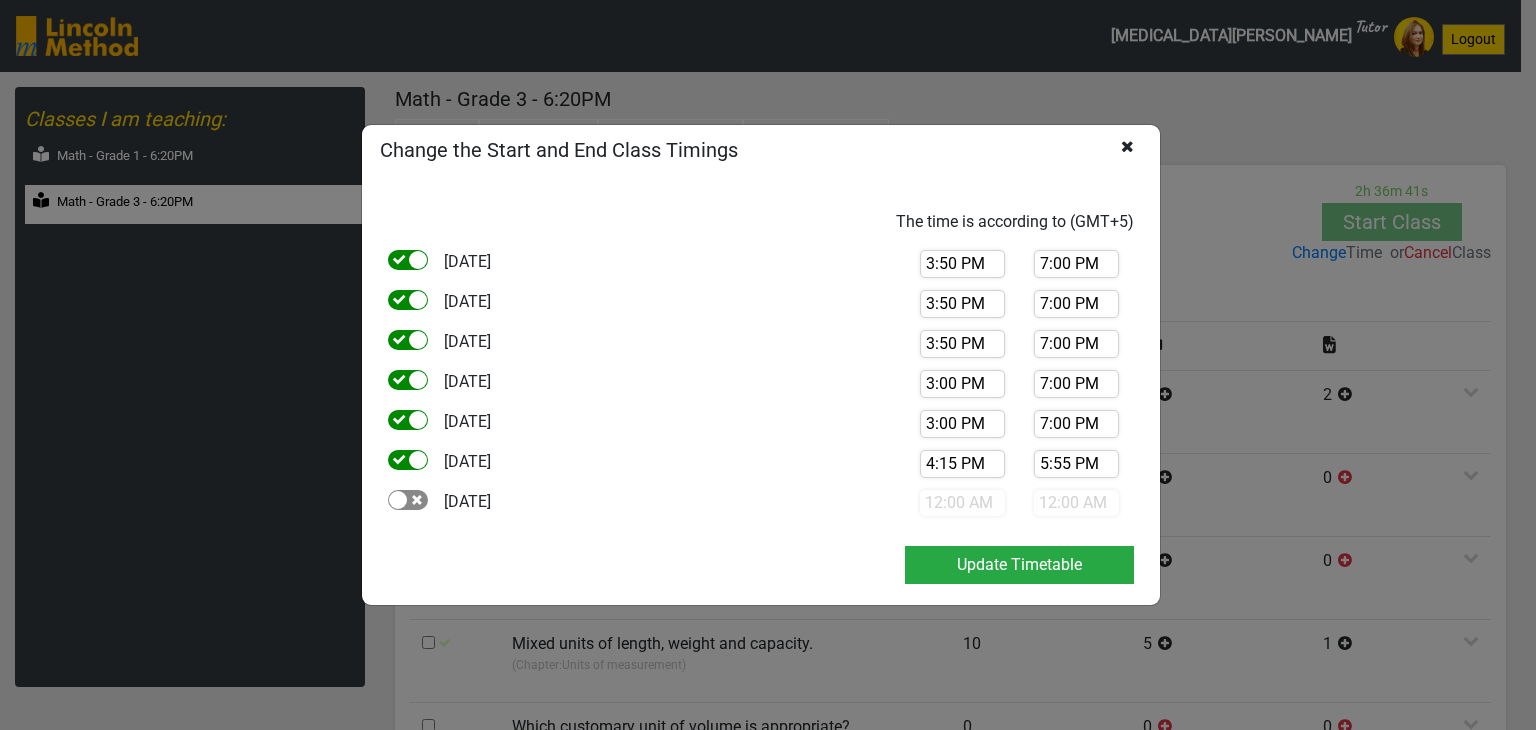 click at bounding box center [418, 460] 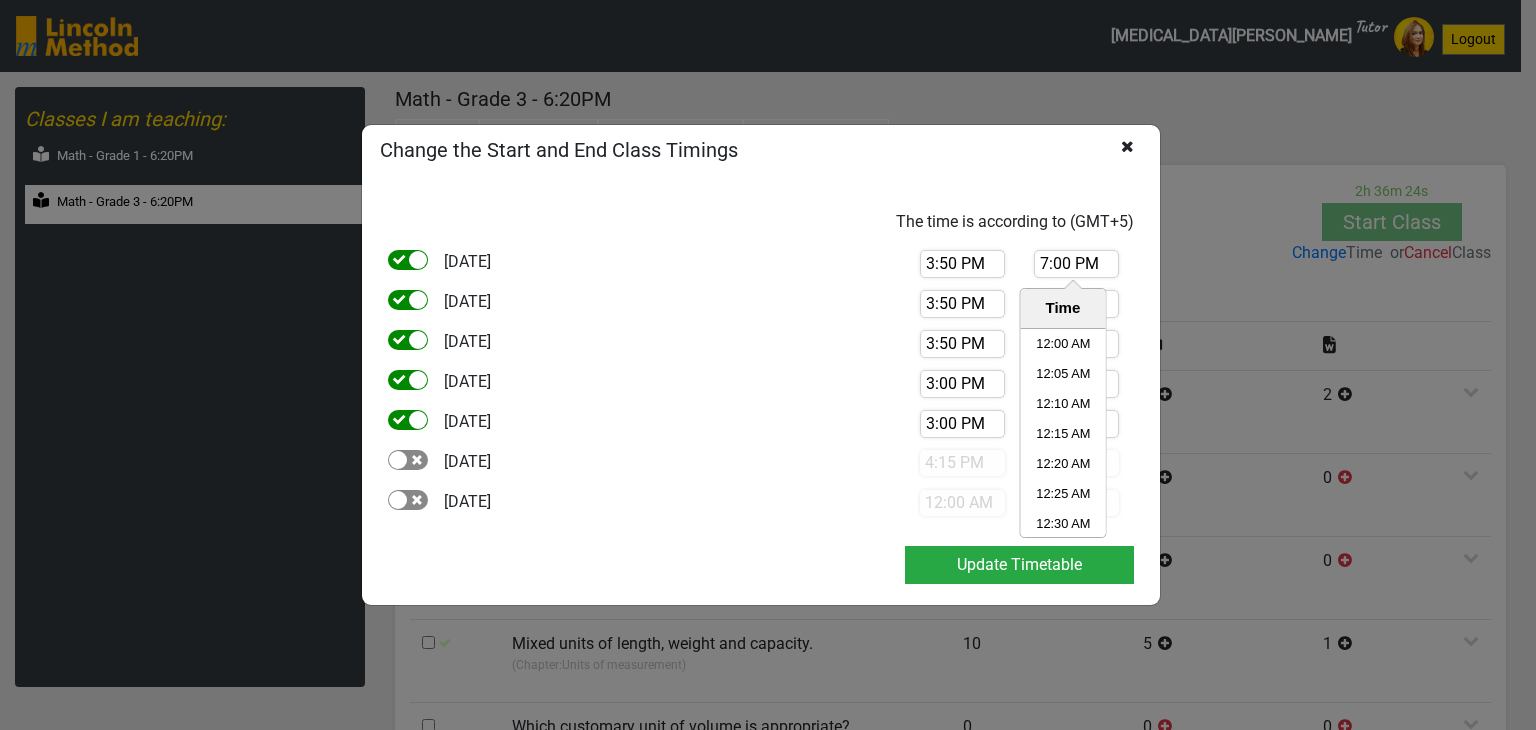 drag, startPoint x: 1102, startPoint y: 265, endPoint x: 1016, endPoint y: 265, distance: 86 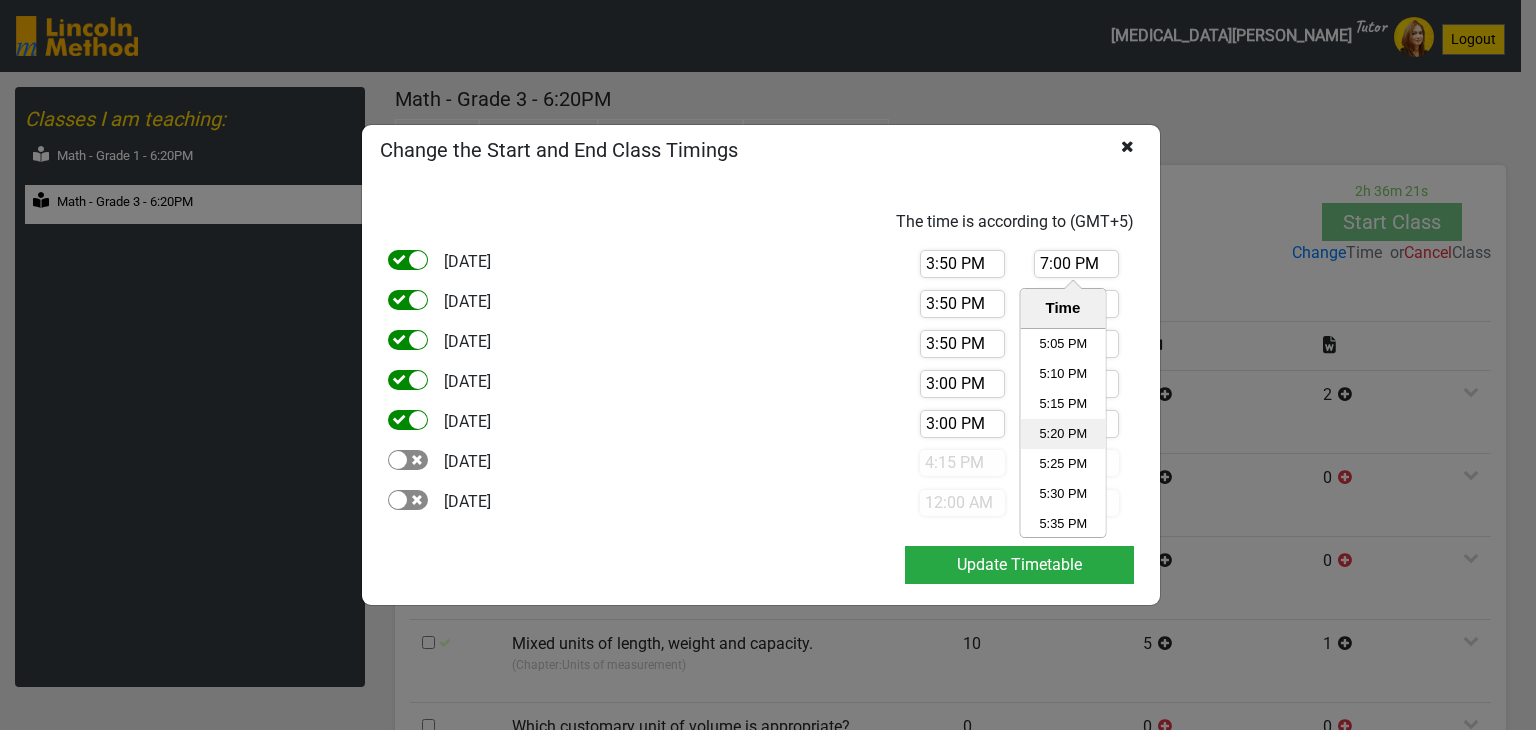 scroll, scrollTop: 5950, scrollLeft: 0, axis: vertical 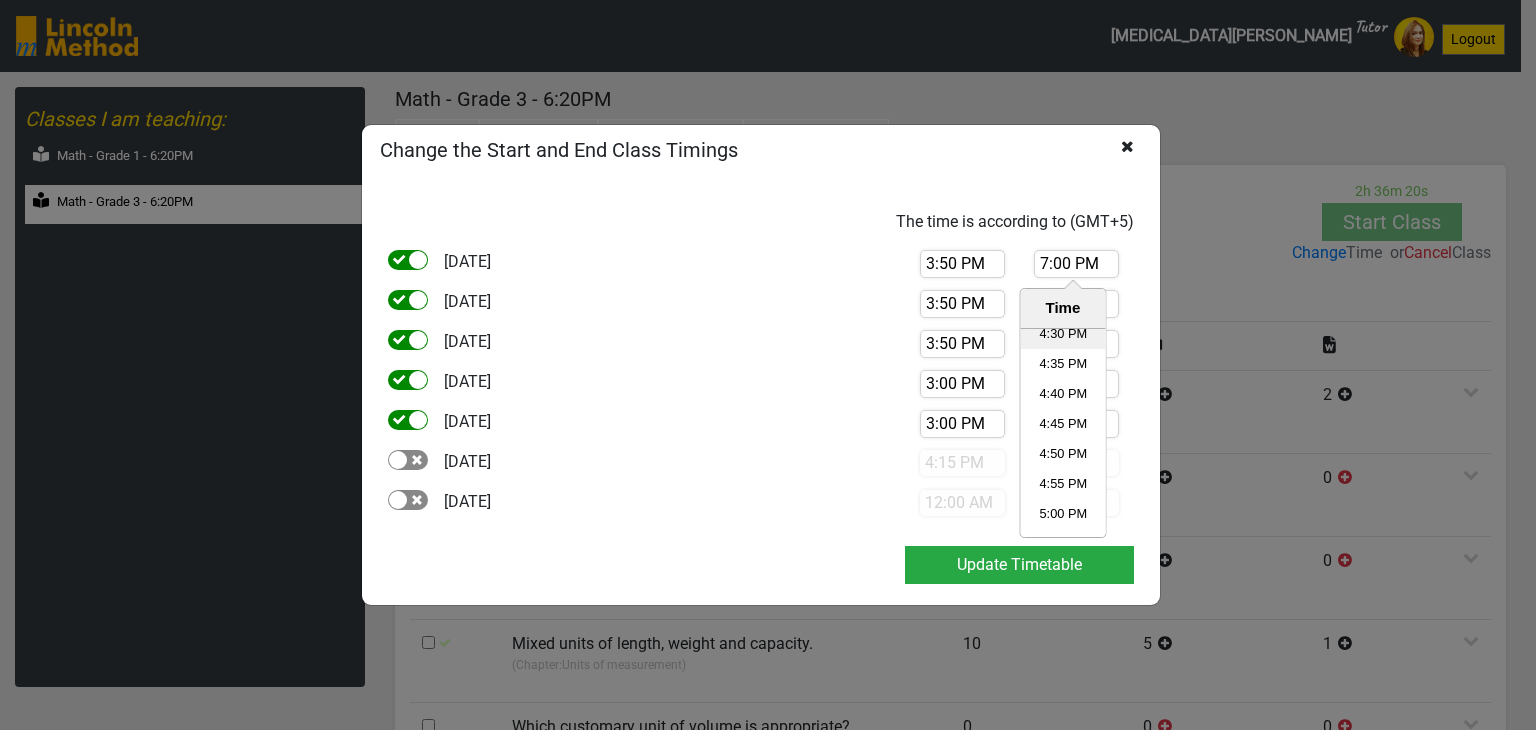 click on "4:30 PM" at bounding box center [1062, 334] 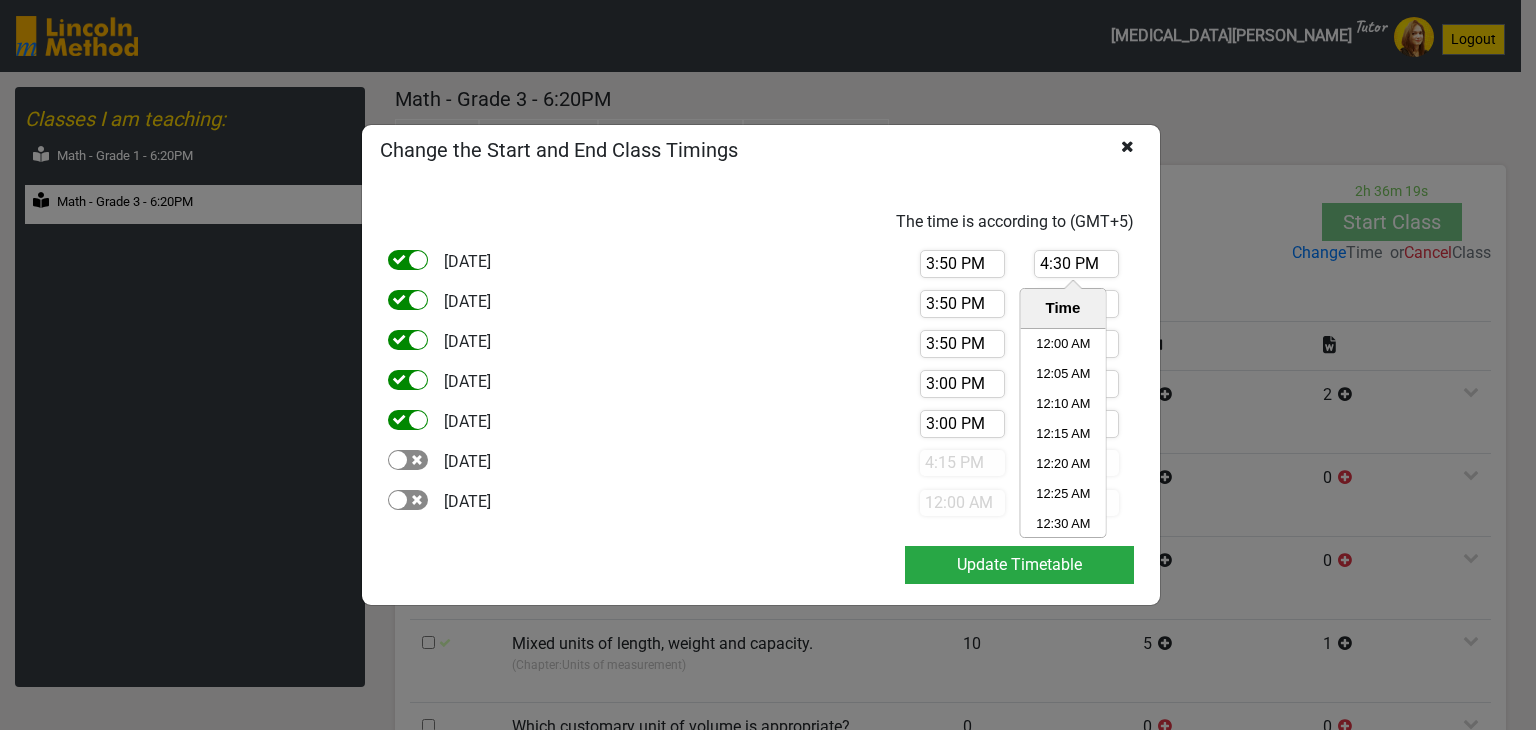 scroll, scrollTop: 5850, scrollLeft: 0, axis: vertical 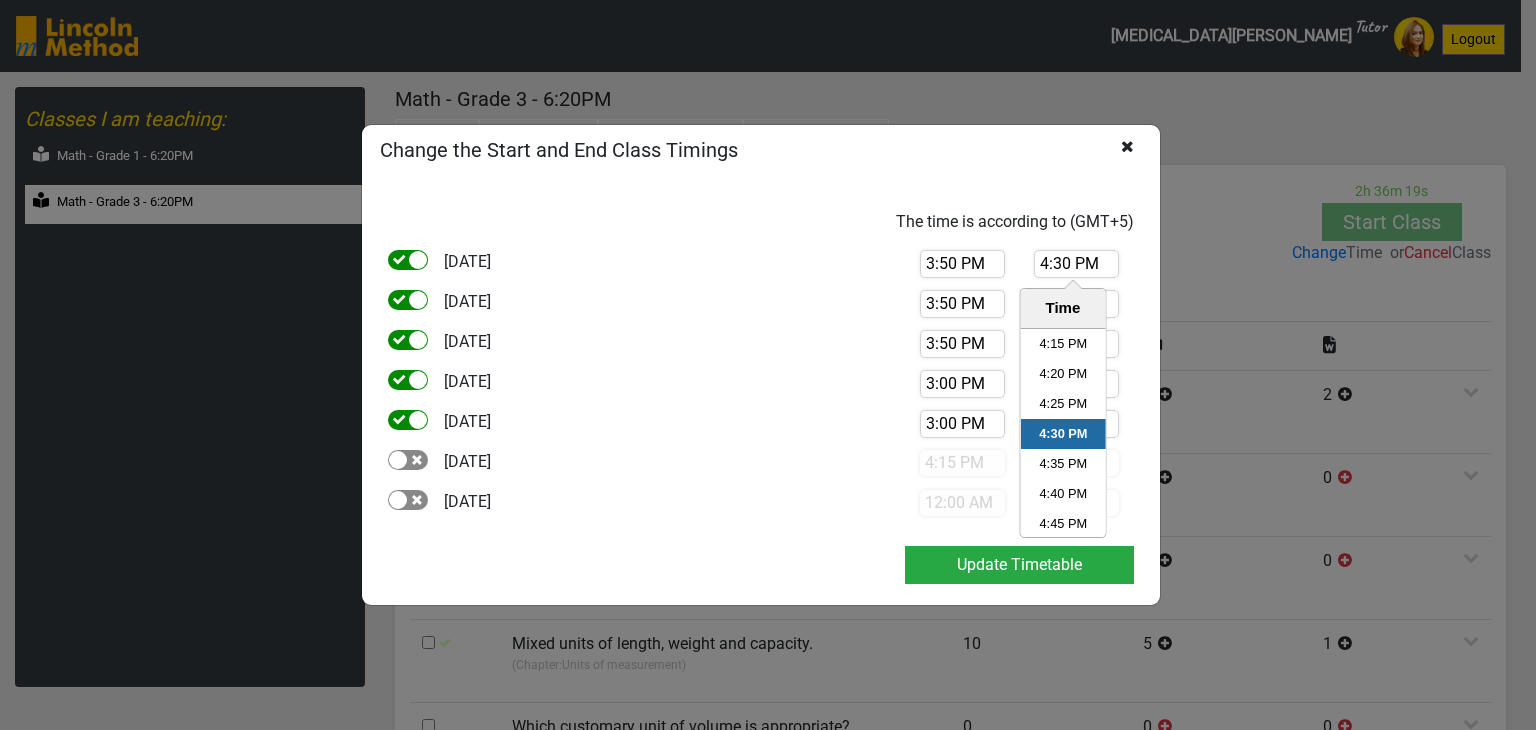 drag, startPoint x: 1049, startPoint y: 261, endPoint x: 1021, endPoint y: 259, distance: 28.071337 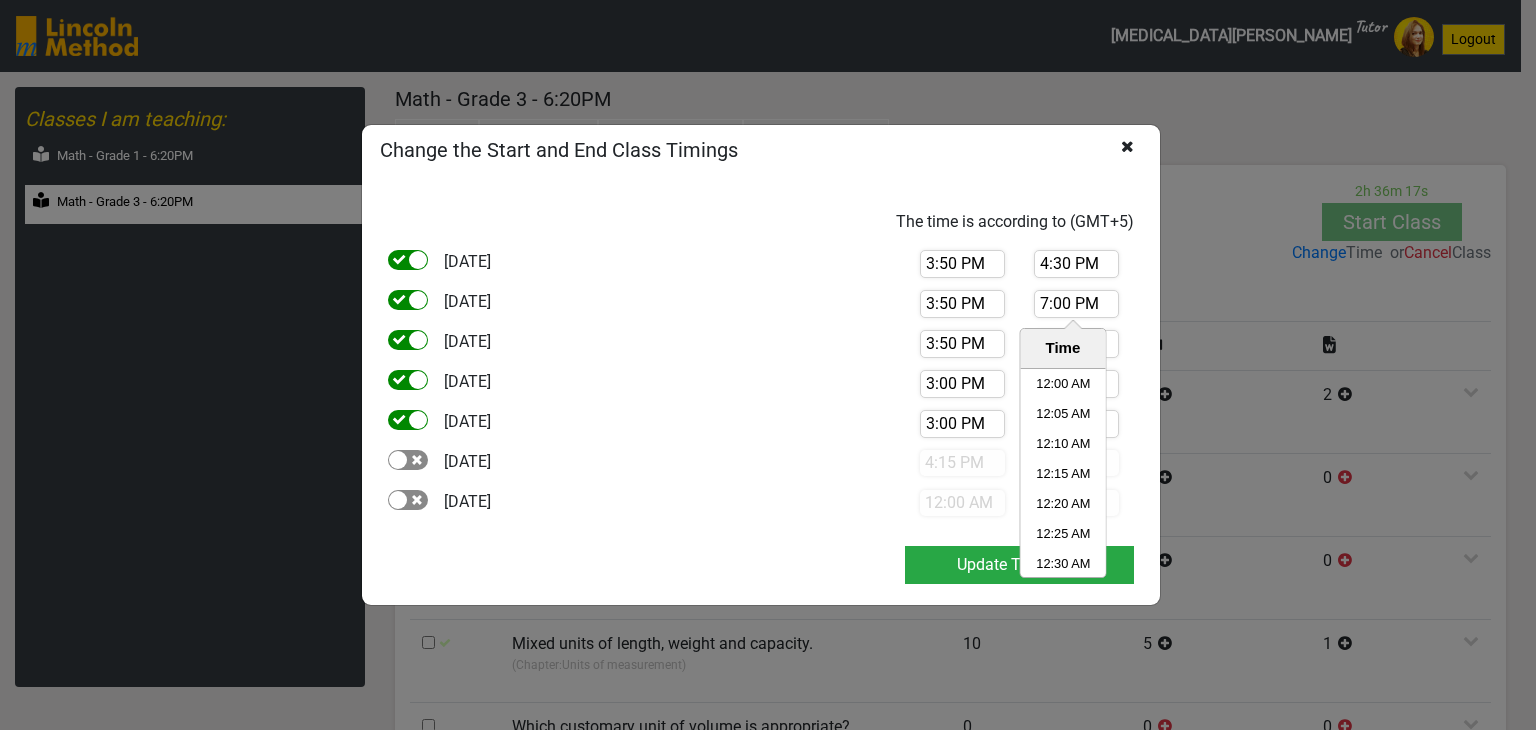 click on "7:00 PM" at bounding box center (1076, 304) 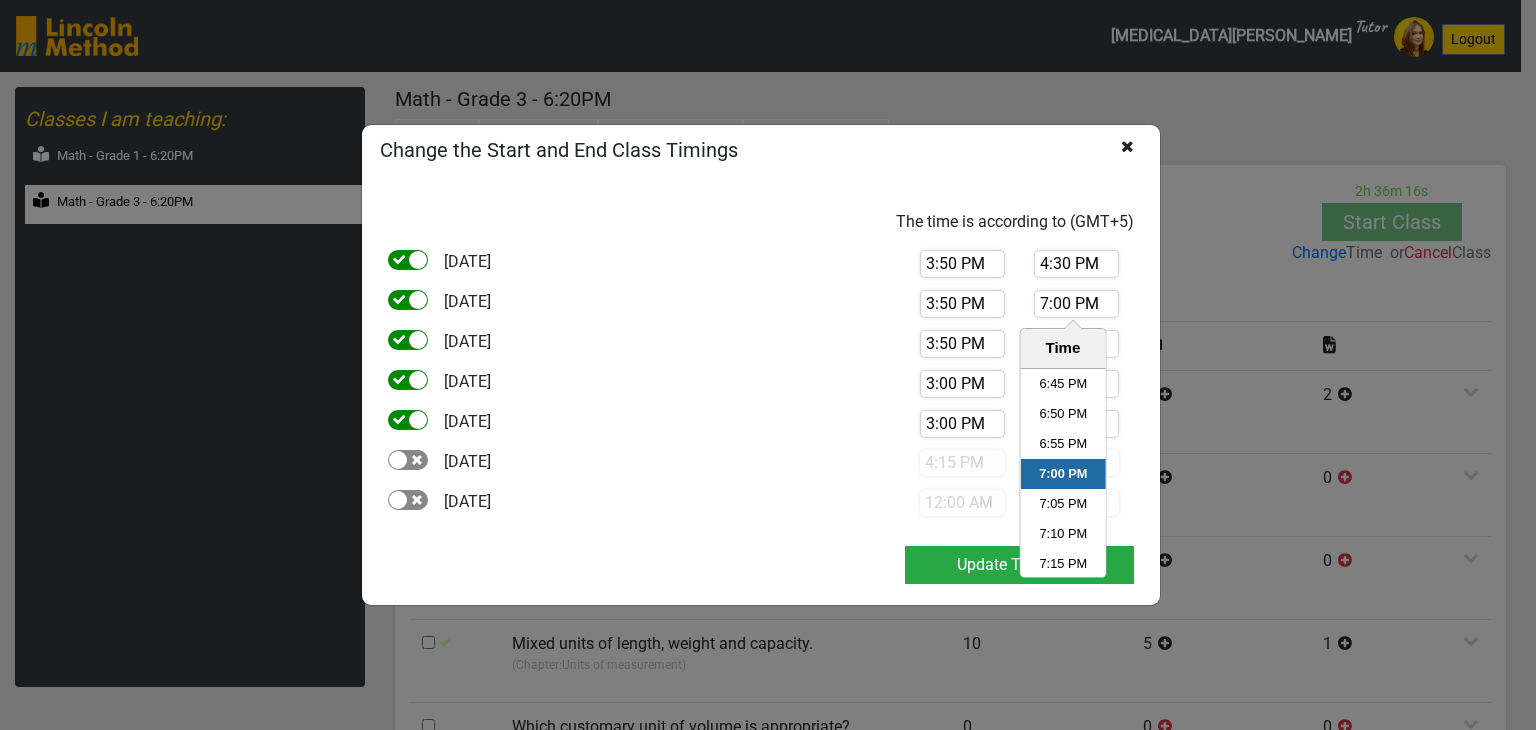 drag, startPoint x: 1109, startPoint y: 305, endPoint x: 1009, endPoint y: 306, distance: 100.005 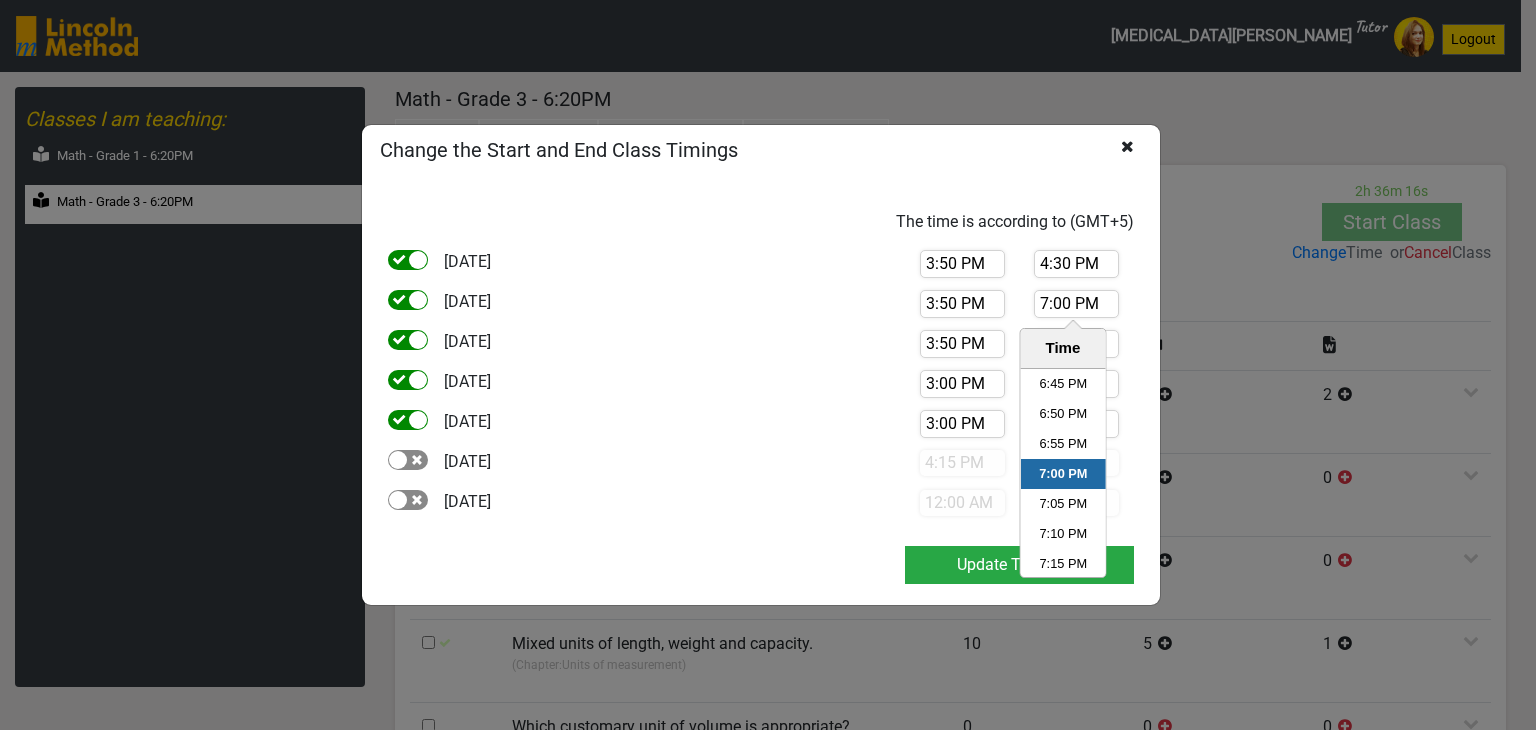 click on "3:50 PM 7:00 PM Time 12:00 AM 12:05 AM 12:10 AM 12:15 AM 12:20 AM 12:25 AM 12:30 AM 12:35 AM 12:40 AM 12:45 AM 12:50 AM 12:55 AM 1:00 AM 1:05 AM 1:10 AM 1:15 AM 1:20 AM 1:25 AM 1:30 AM 1:35 AM 1:40 AM 1:45 AM 1:50 AM 1:55 AM 2:00 AM 2:05 AM 2:10 AM 2:15 AM 2:20 AM 2:25 AM 2:30 AM 2:35 AM 2:40 AM 2:45 AM 2:50 AM 2:55 AM 3:00 AM 3:05 AM 3:10 AM 3:15 AM 3:20 AM 3:25 AM 3:30 AM 3:35 AM 3:40 AM 3:45 AM 3:50 AM 3:55 AM 4:00 AM 4:05 AM 4:10 AM 4:15 AM 4:20 AM 4:25 AM 4:30 AM 4:35 AM 4:40 AM 4:45 AM 4:50 AM 4:55 AM 5:00 AM 5:05 AM 5:10 AM 5:15 AM 5:20 AM 5:25 AM 5:30 AM 5:35 AM 5:40 AM 5:45 AM 5:50 AM 5:55 AM 6:00 AM 6:05 AM 6:10 AM 6:15 AM 6:20 AM 6:25 AM 6:30 AM 6:35 AM 6:40 AM 6:45 AM 6:50 AM 6:55 AM 7:00 AM 7:05 AM 7:10 AM 7:15 AM 7:20 AM 7:25 AM 7:30 AM 7:35 AM 7:40 AM 7:45 AM 7:50 AM 7:55 AM 8:00 AM 8:05 AM 8:10 AM 8:15 AM 8:20 AM 8:25 AM 8:30 AM 8:35 AM 8:40 AM 8:45 AM 8:50 AM 8:55 AM 9:00 AM 9:05 AM 9:10 AM 9:15 AM 9:20 AM 9:25 AM 9:30 AM 9:35 AM 9:40 AM 9:45 AM 9:50 AM 9:55 AM 10:00 AM 10:05 AM 10:10 AM" at bounding box center (1019, 304) 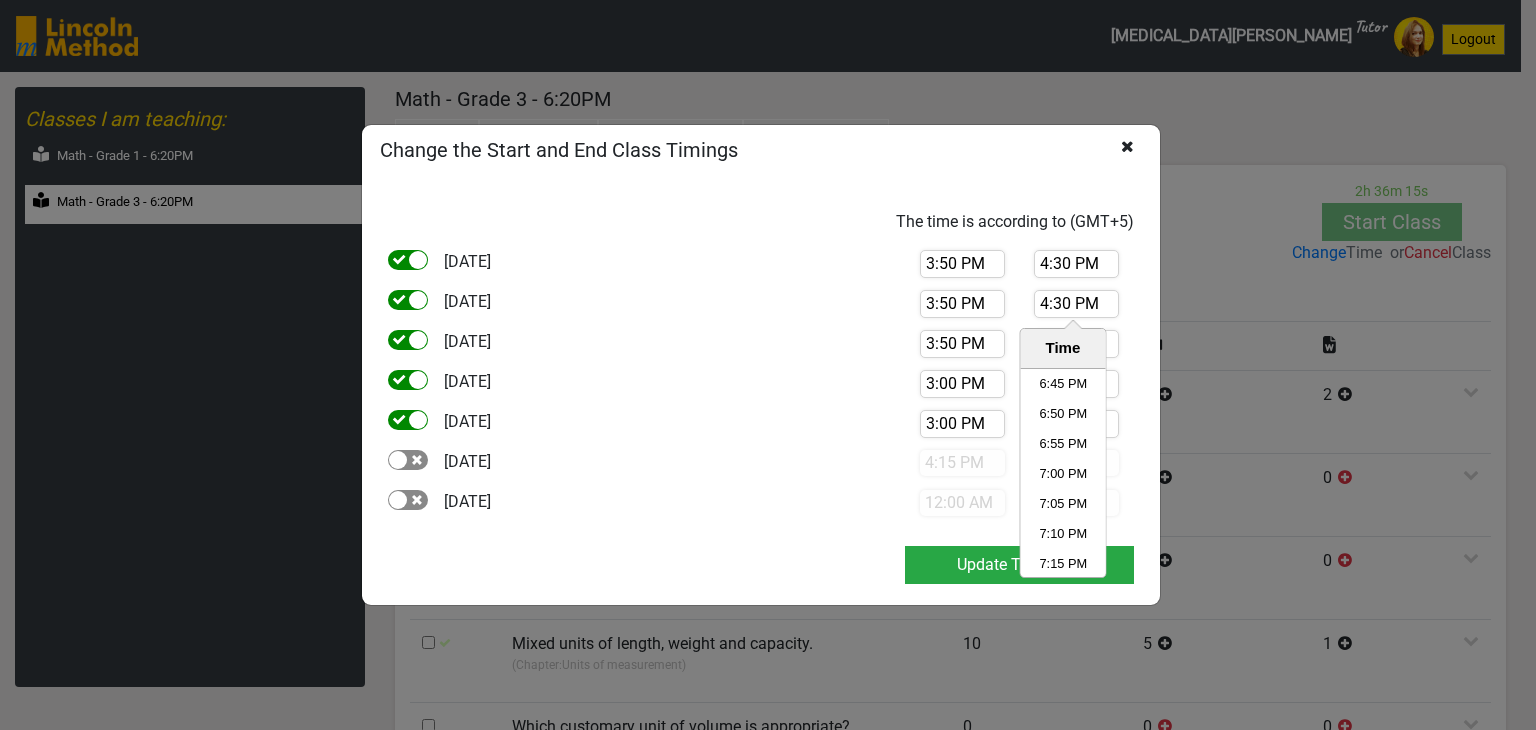 type on "4:30 PM" 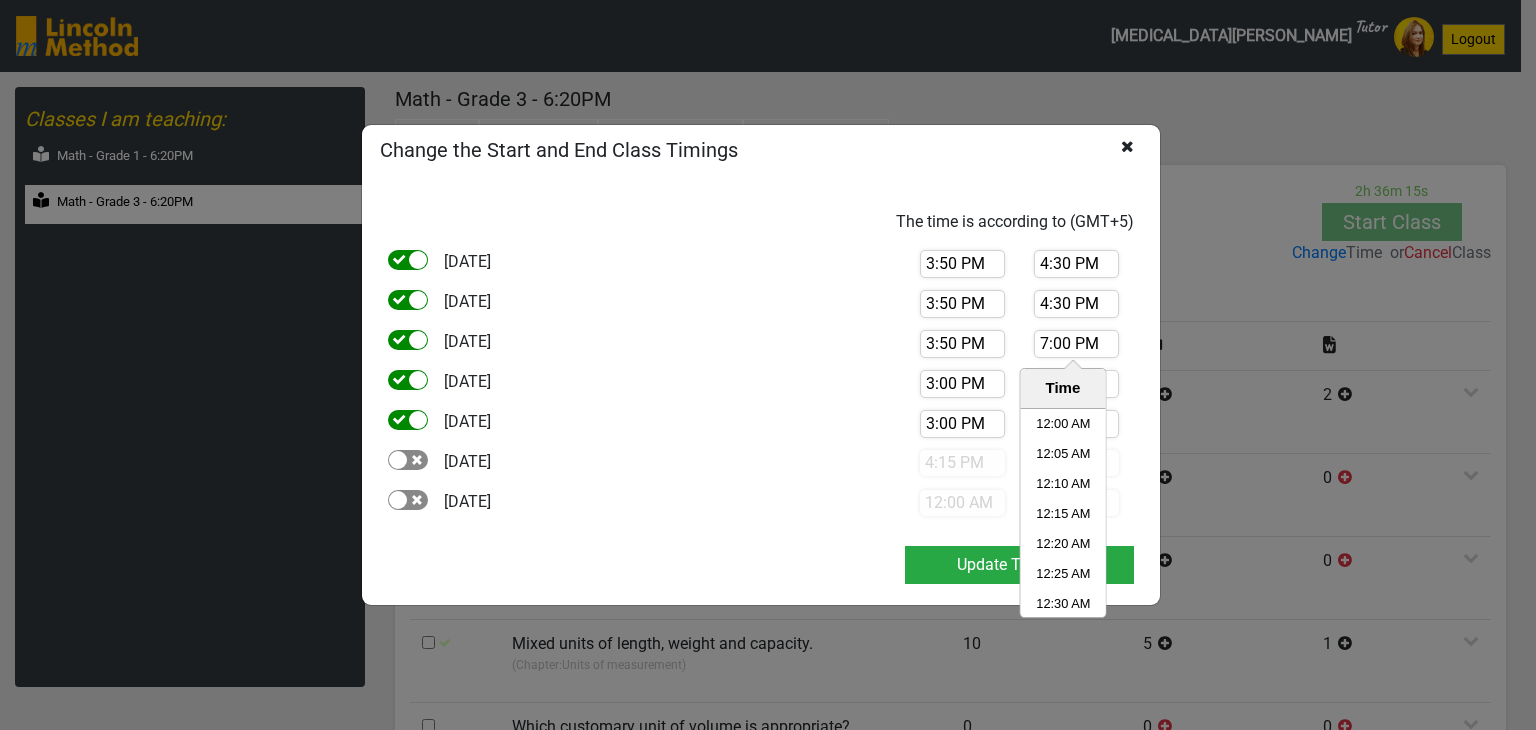 scroll, scrollTop: 6750, scrollLeft: 0, axis: vertical 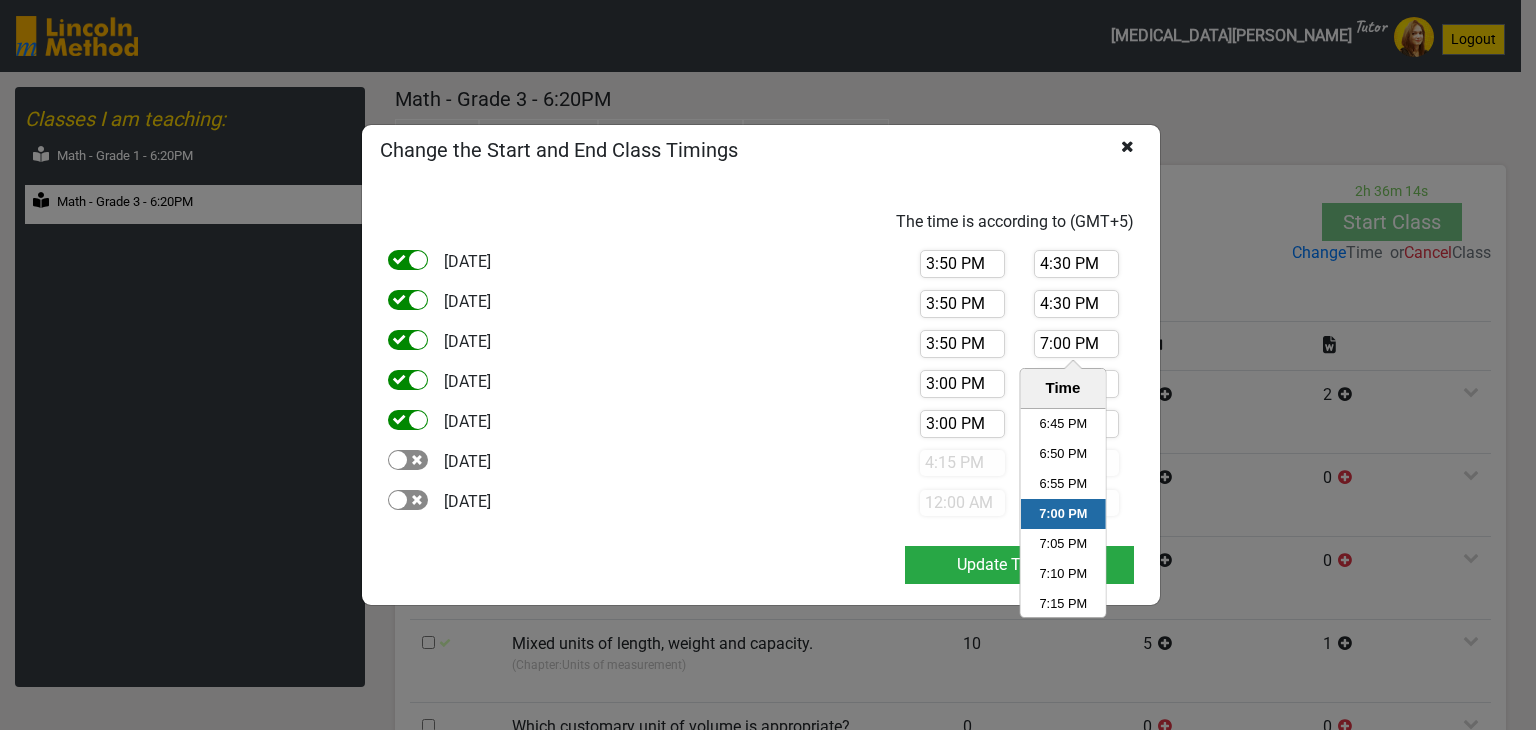 drag, startPoint x: 1114, startPoint y: 343, endPoint x: 1031, endPoint y: 341, distance: 83.02409 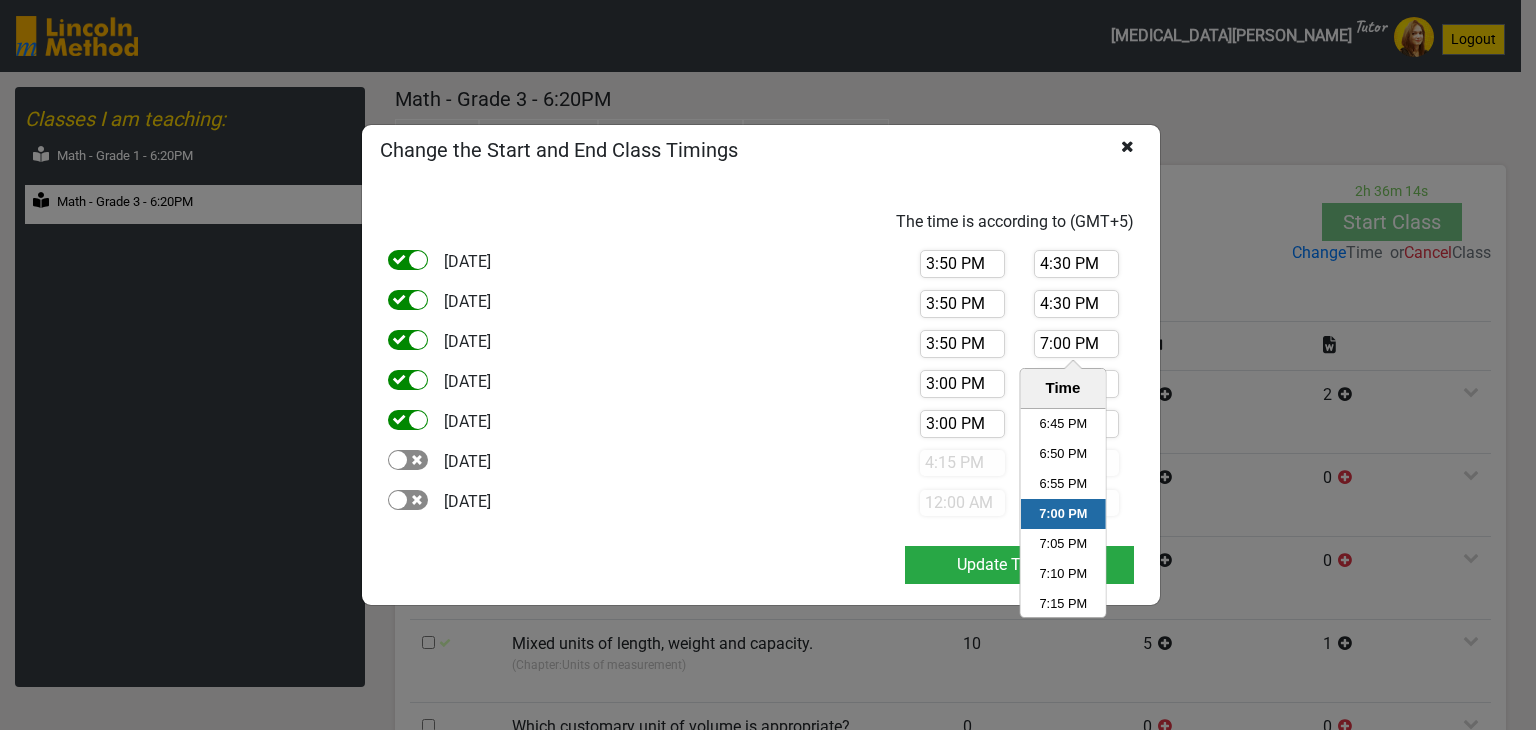click on "7:00 PM" at bounding box center [1076, 344] 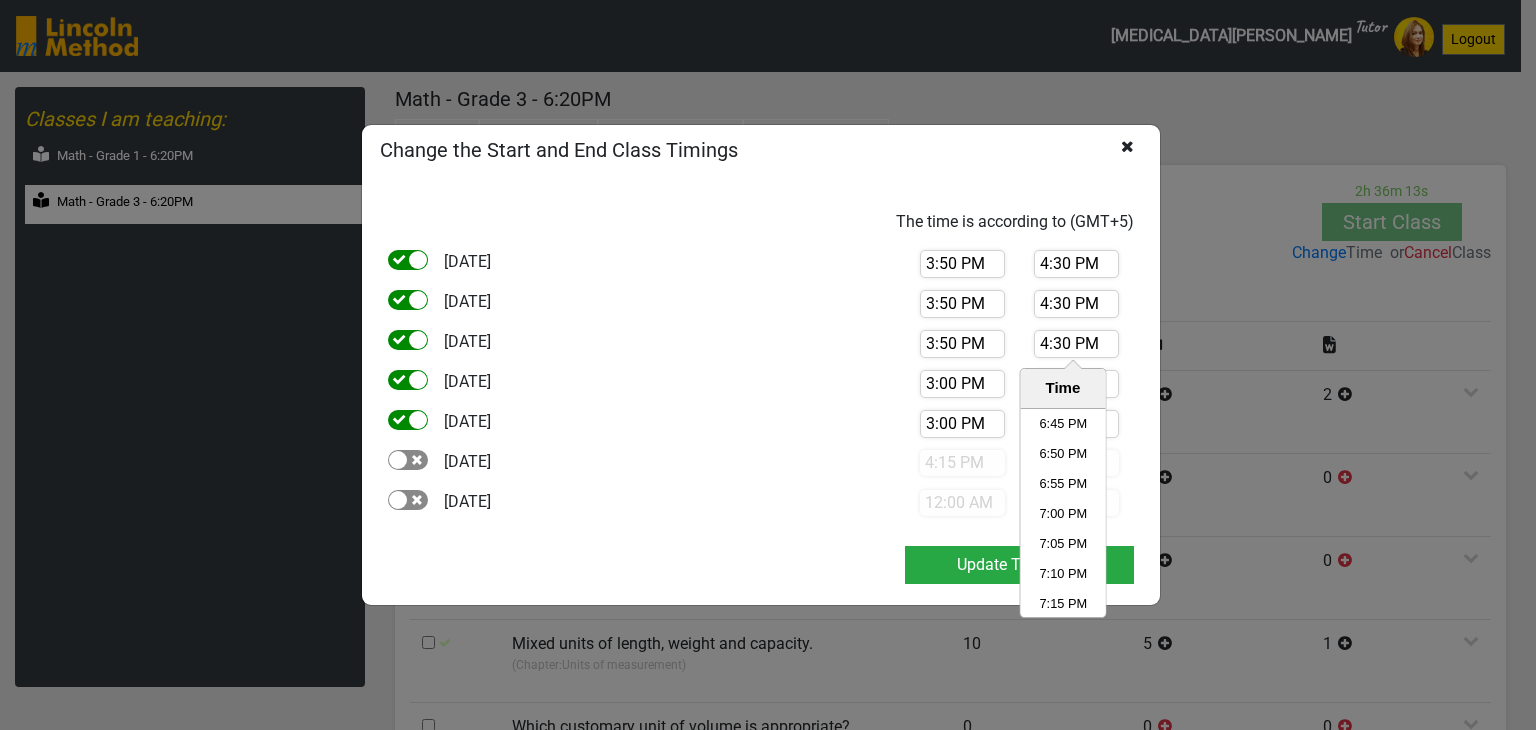 type on "4:30 PM" 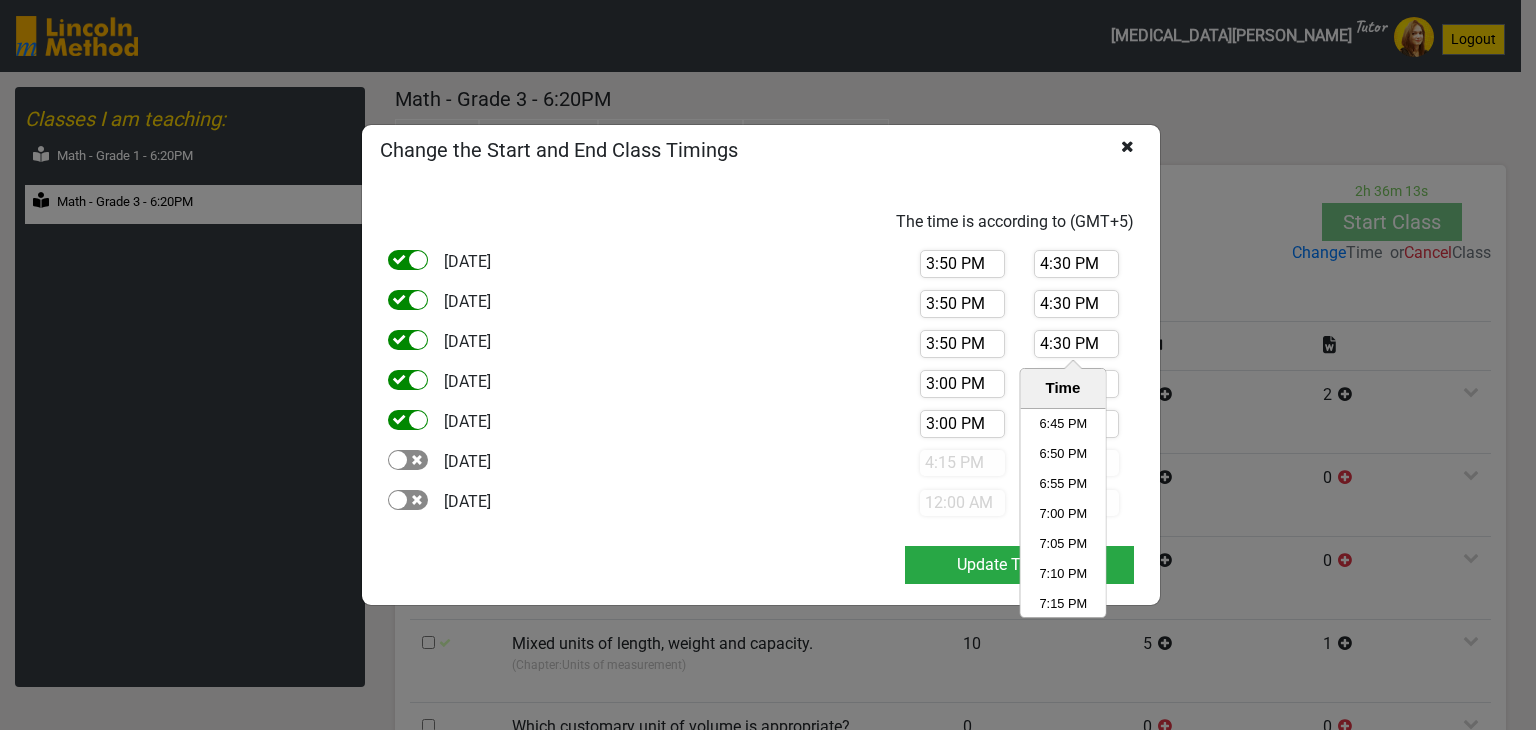 click on "Change the Start and End Class Timings The time is according to (GMT+5)  Monday 3:50 PM 4:30 PM Tuesday 3:50 PM 4:30 PM Wednesday 3:50 PM 4:30 PM Time 12:00 AM 12:05 AM 12:10 AM 12:15 AM 12:20 AM 12:25 AM 12:30 AM 12:35 AM 12:40 AM 12:45 AM 12:50 AM 12:55 AM 1:00 AM 1:05 AM 1:10 AM 1:15 AM 1:20 AM 1:25 AM 1:30 AM 1:35 AM 1:40 AM 1:45 AM 1:50 AM 1:55 AM 2:00 AM 2:05 AM 2:10 AM 2:15 AM 2:20 AM 2:25 AM 2:30 AM 2:35 AM 2:40 AM 2:45 AM 2:50 AM 2:55 AM 3:00 AM 3:05 AM 3:10 AM 3:15 AM 3:20 AM 3:25 AM 3:30 AM 3:35 AM 3:40 AM 3:45 AM 3:50 AM 3:55 AM 4:00 AM 4:05 AM 4:10 AM 4:15 AM 4:20 AM 4:25 AM 4:30 AM 4:35 AM 4:40 AM 4:45 AM 4:50 AM 4:55 AM 5:00 AM 5:05 AM 5:10 AM 5:15 AM 5:20 AM 5:25 AM 5:30 AM 5:35 AM 5:40 AM 5:45 AM 5:50 AM 5:55 AM 6:00 AM 6:05 AM 6:10 AM 6:15 AM 6:20 AM 6:25 AM 6:30 AM 6:35 AM 6:40 AM 6:45 AM 6:50 AM 6:55 AM 7:00 AM 7:05 AM 7:10 AM 7:15 AM 7:20 AM 7:25 AM 7:30 AM 7:35 AM 7:40 AM 7:45 AM 7:50 AM 7:55 AM 8:00 AM 8:05 AM 8:10 AM 8:15 AM 8:20 AM 8:25 AM 8:30 AM 8:35 AM 8:40 AM 8:45 AM 8:50 AM" at bounding box center [768, 365] 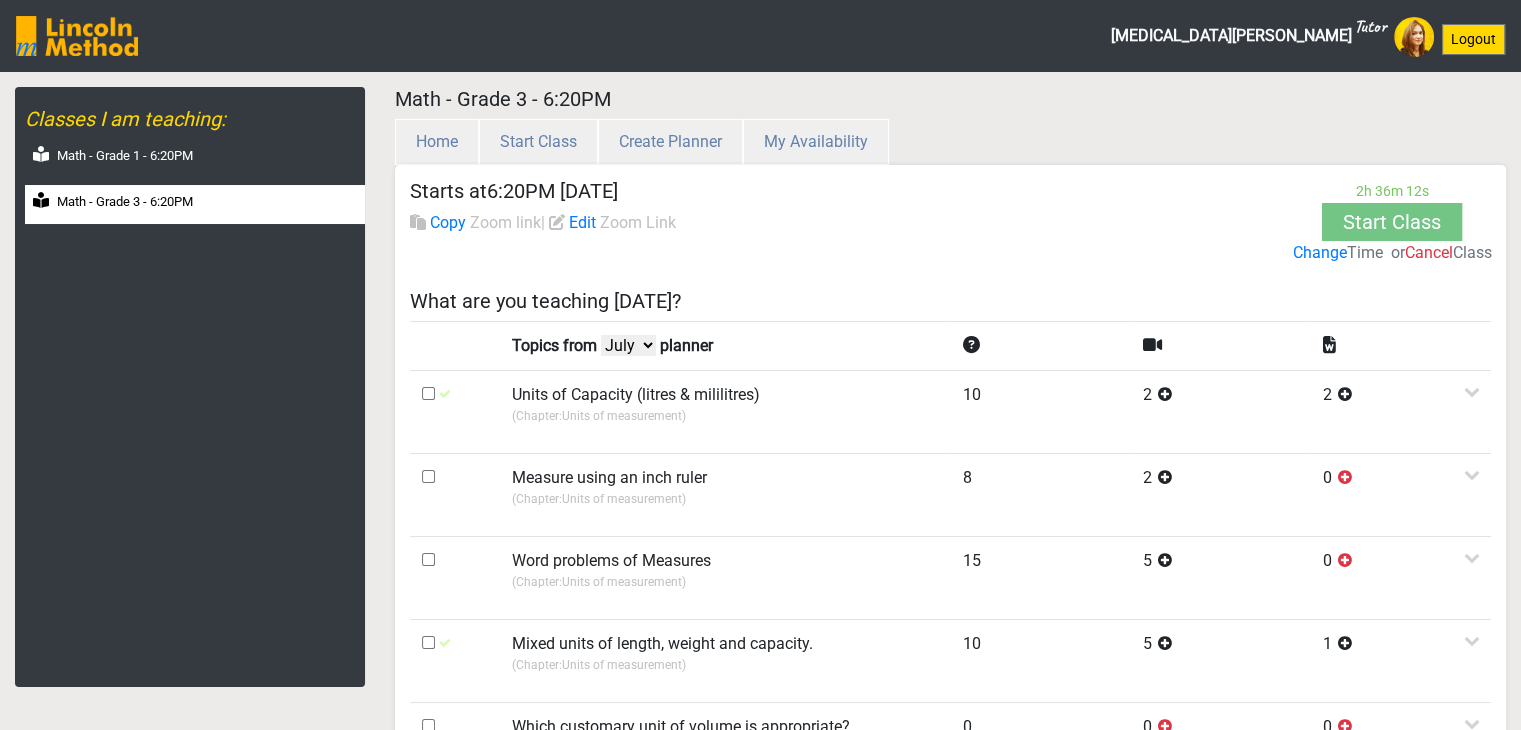 click on "Change" at bounding box center [1319, 253] 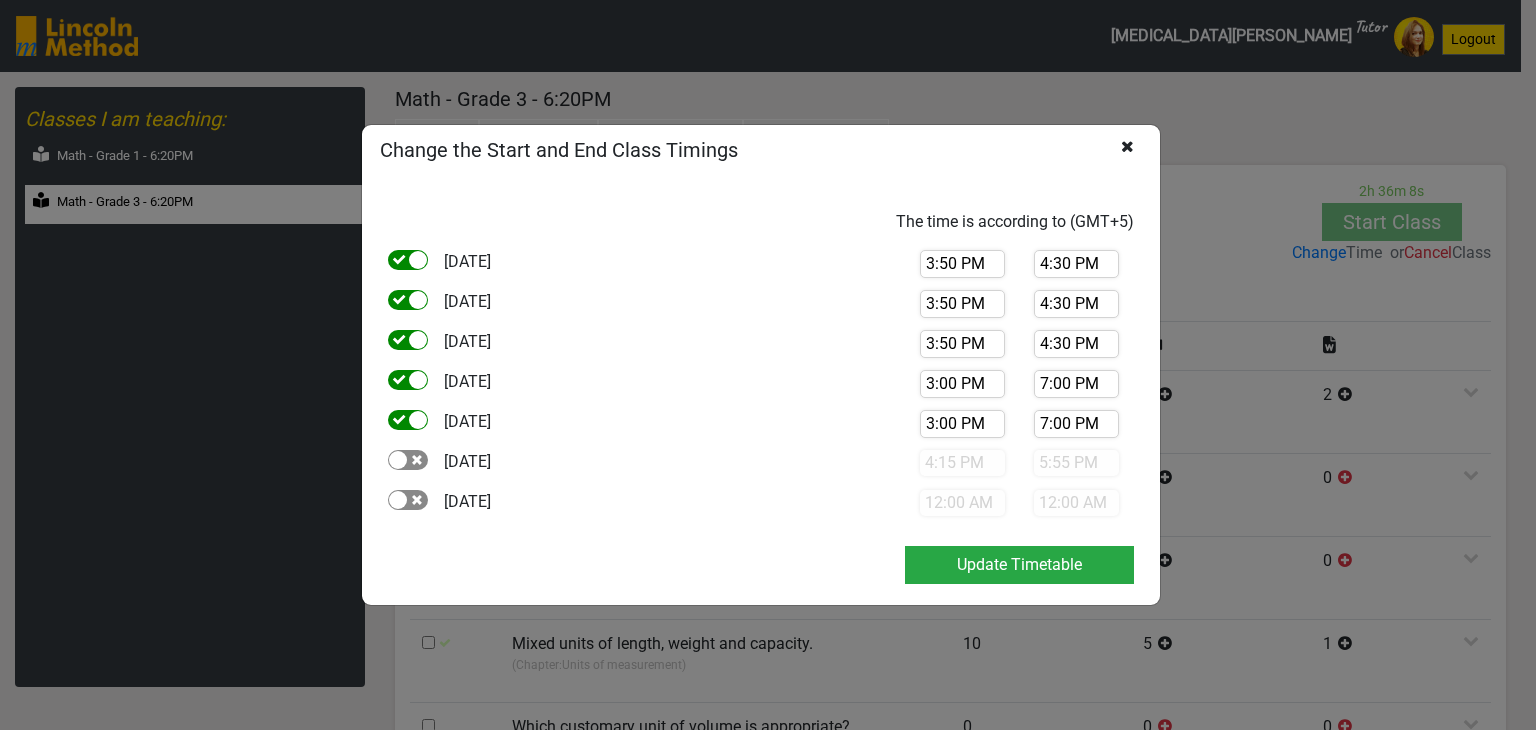 click on "7:00 PM" at bounding box center (1076, 384) 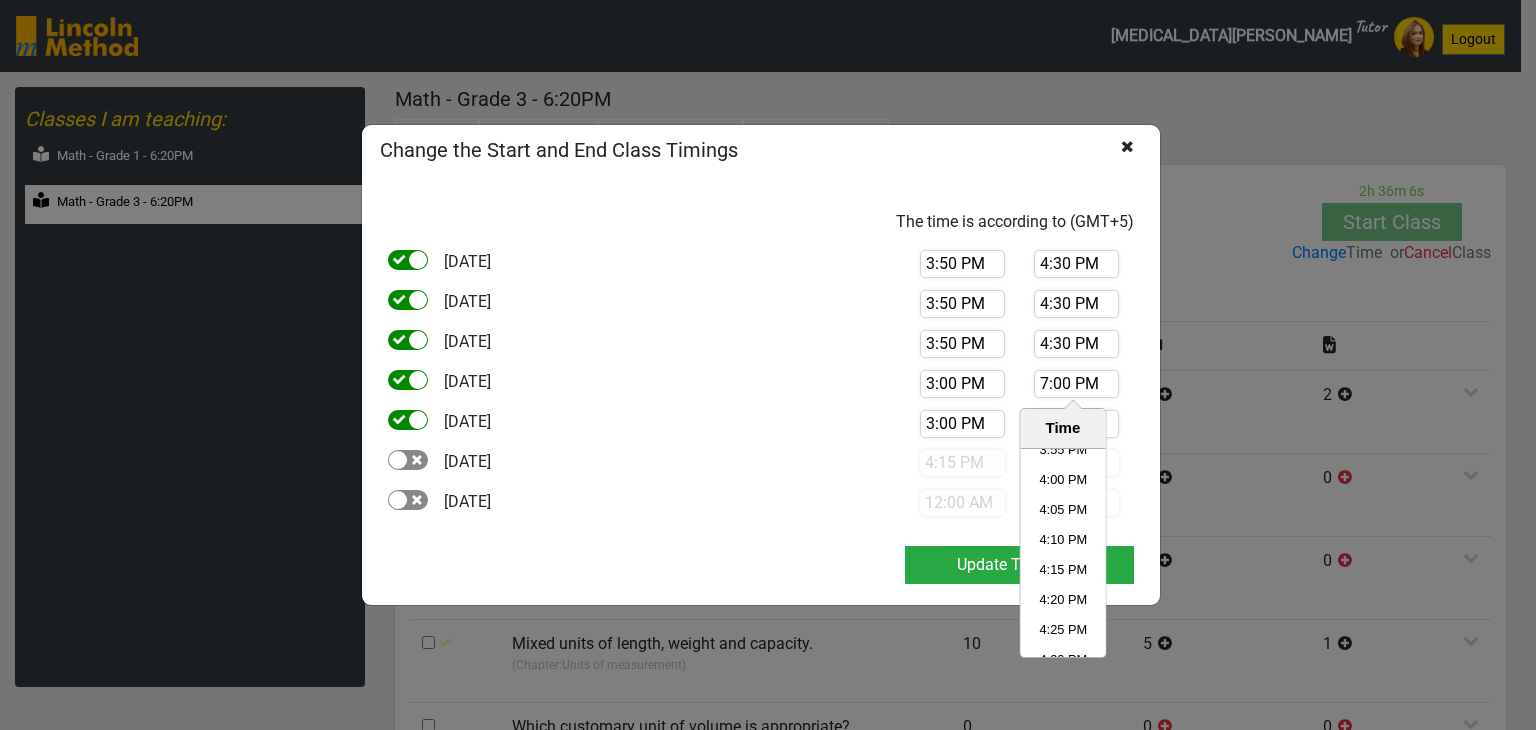 scroll, scrollTop: 5550, scrollLeft: 0, axis: vertical 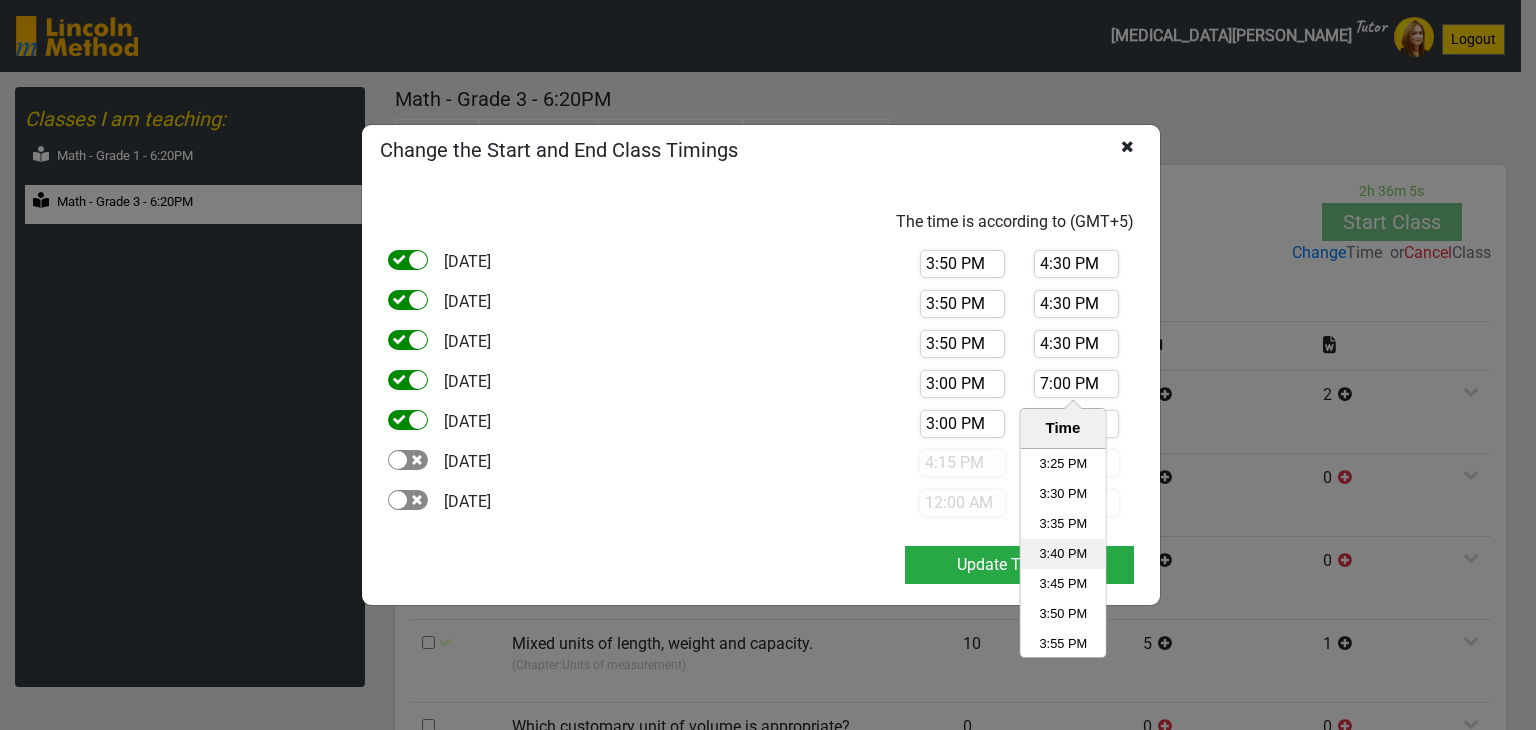click on "3:40 PM" at bounding box center (1062, 554) 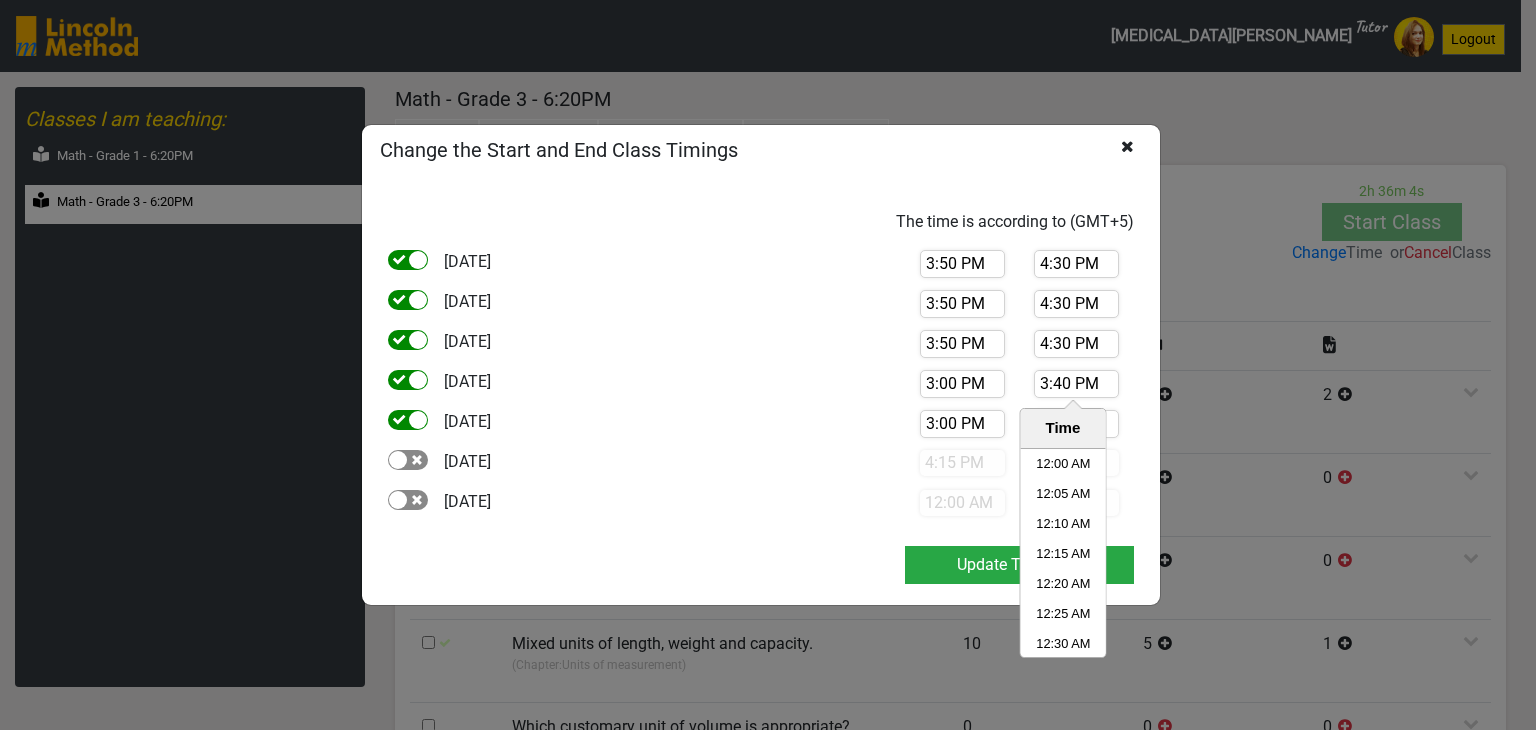 scroll, scrollTop: 5550, scrollLeft: 0, axis: vertical 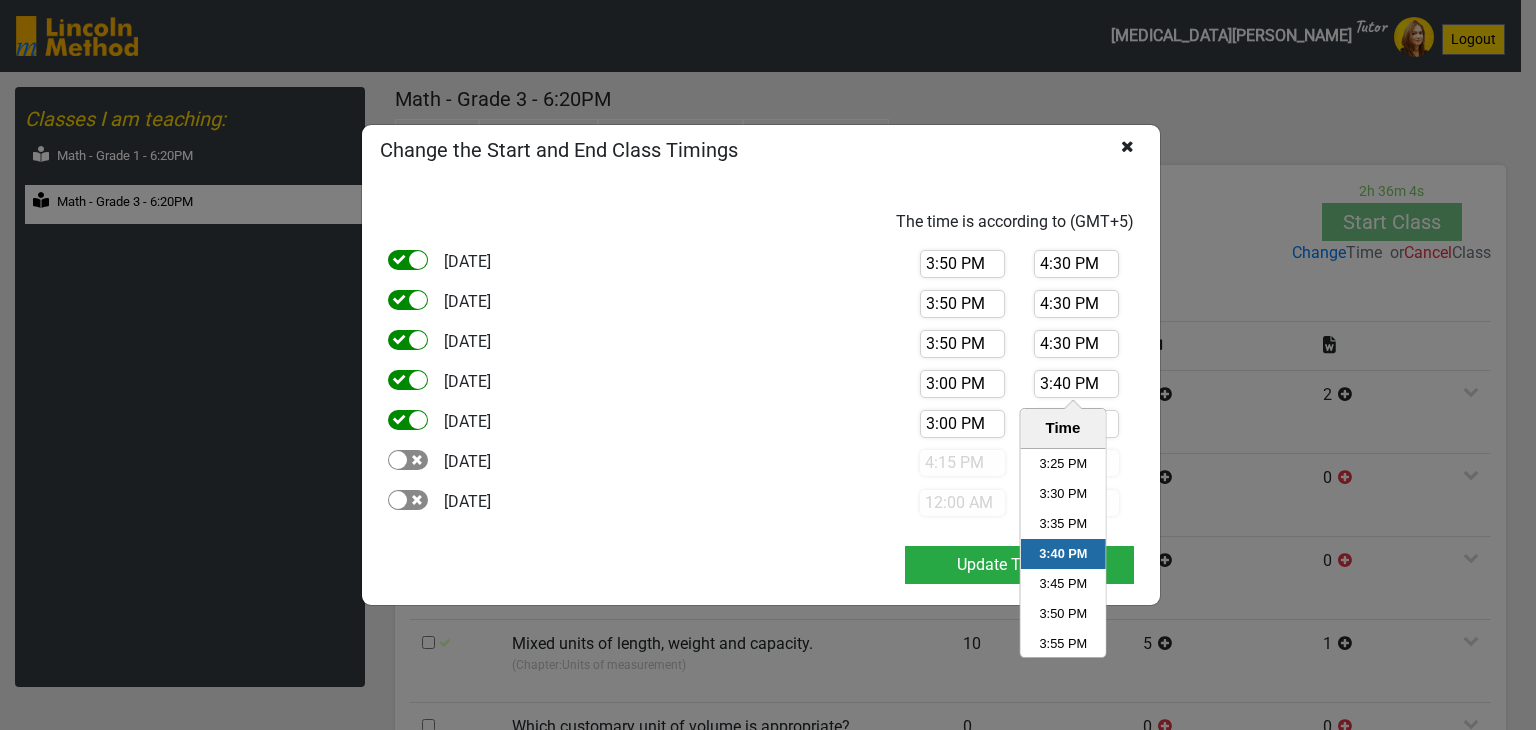 drag, startPoint x: 1071, startPoint y: 384, endPoint x: 1027, endPoint y: 382, distance: 44.04543 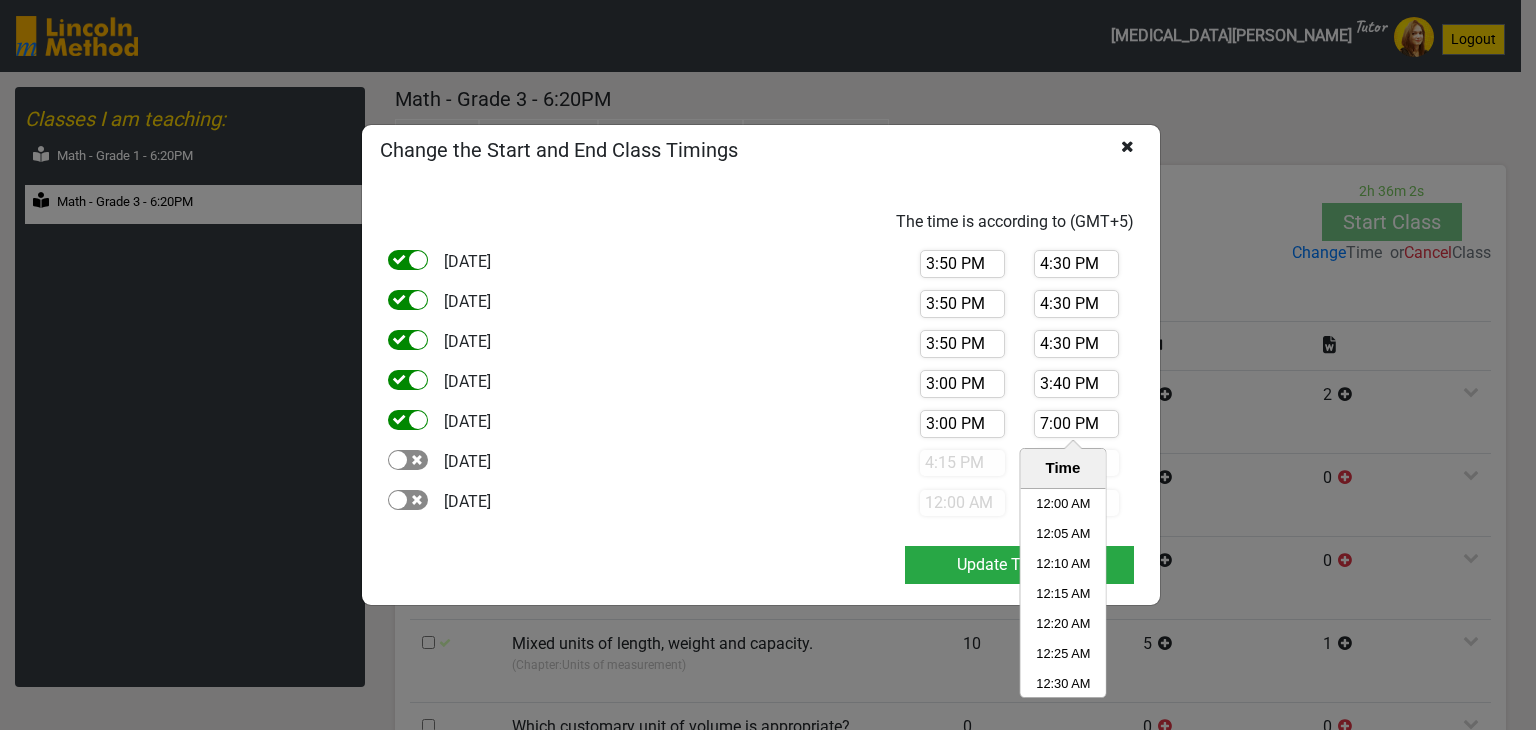 click on "7:00 PM" at bounding box center (1076, 424) 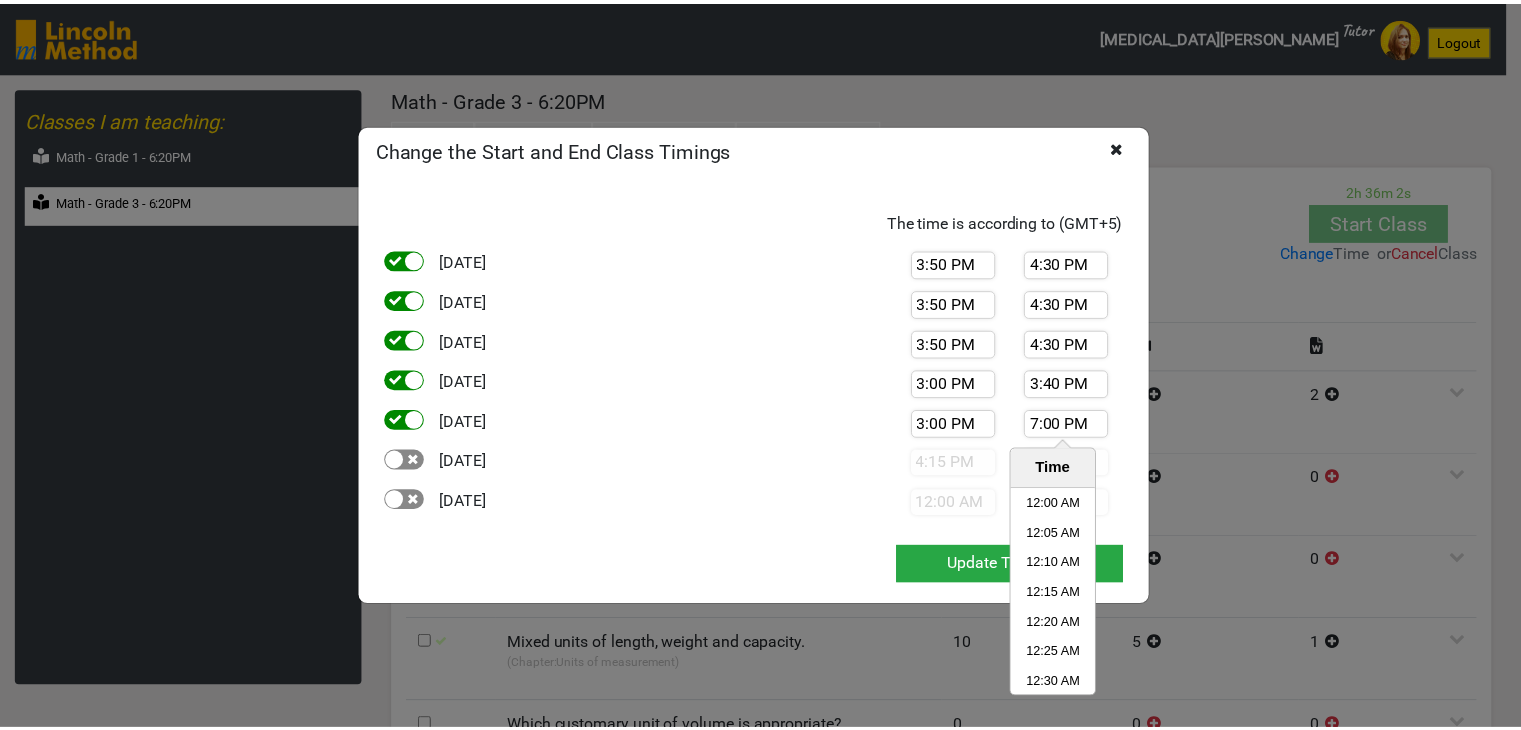 scroll, scrollTop: 6750, scrollLeft: 0, axis: vertical 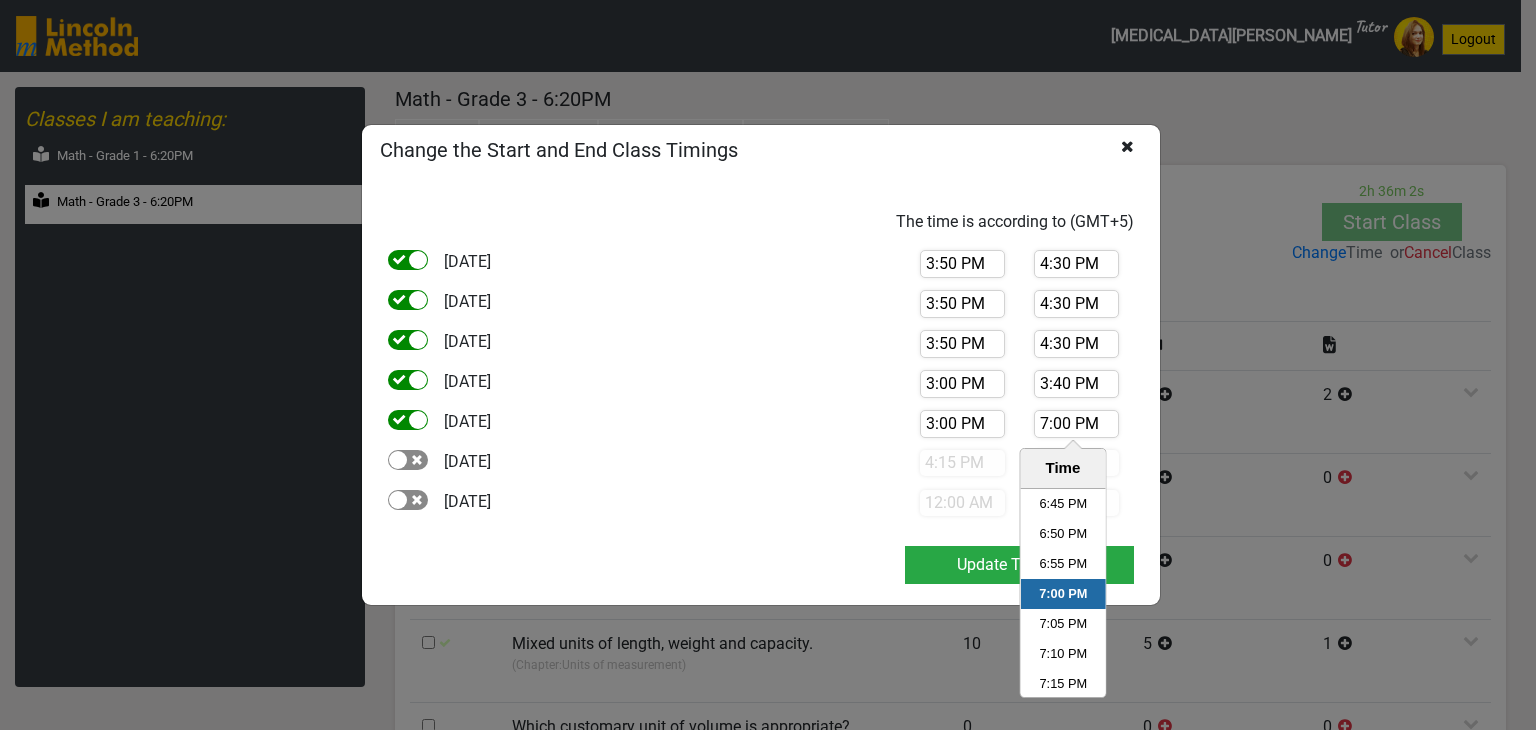 drag, startPoint x: 1111, startPoint y: 429, endPoint x: 1032, endPoint y: 430, distance: 79.00633 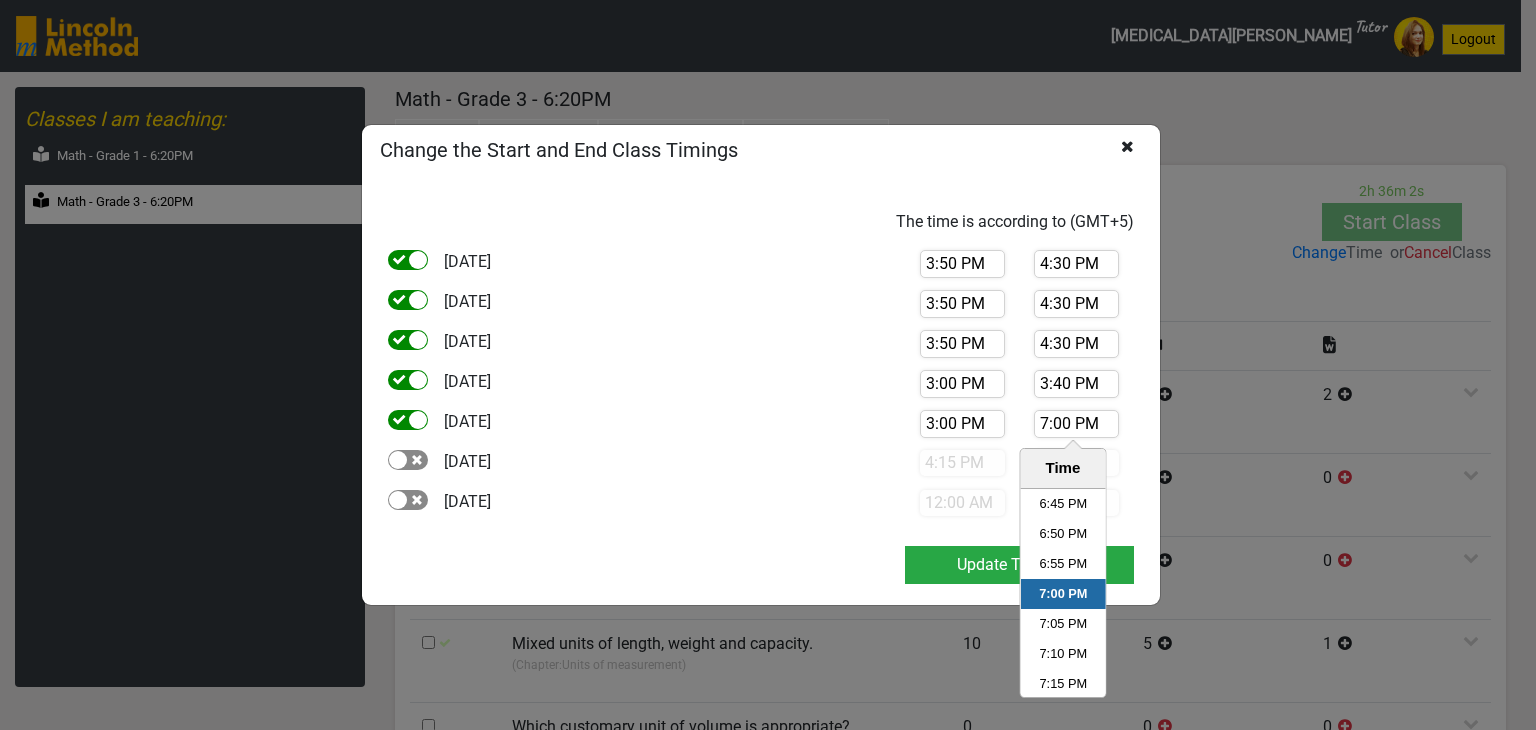 click on "7:00 PM" at bounding box center (1076, 424) 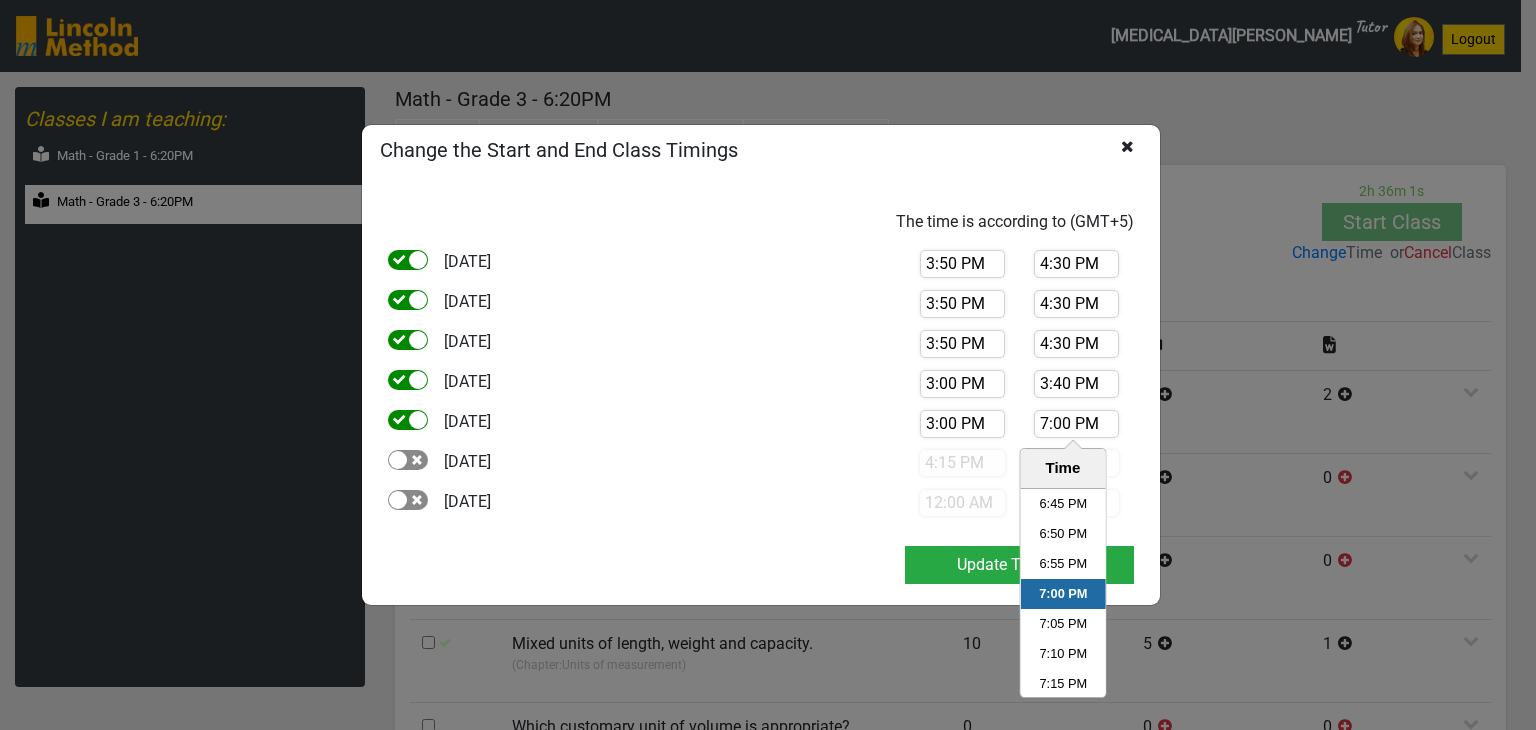 paste on "3:4" 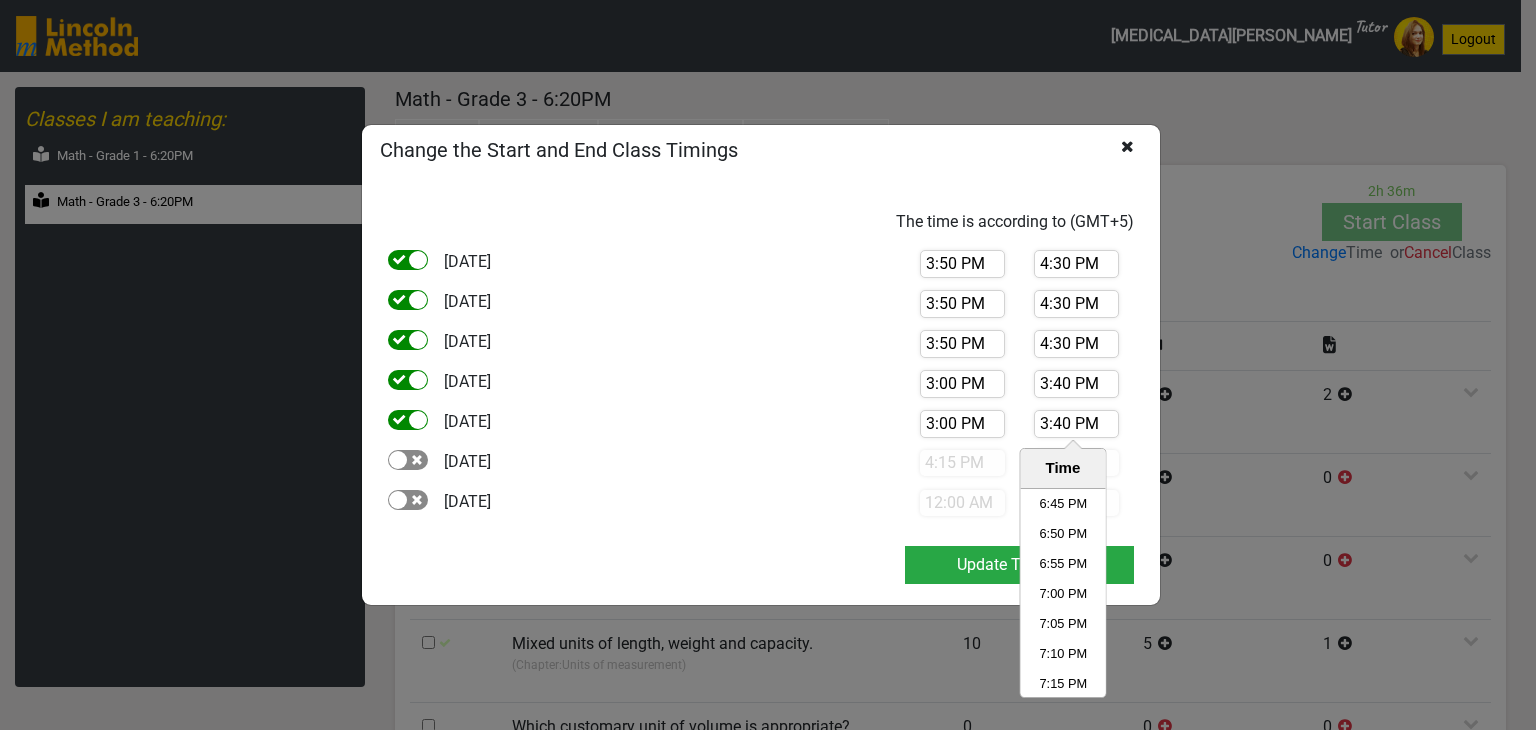 type on "3:40 PM" 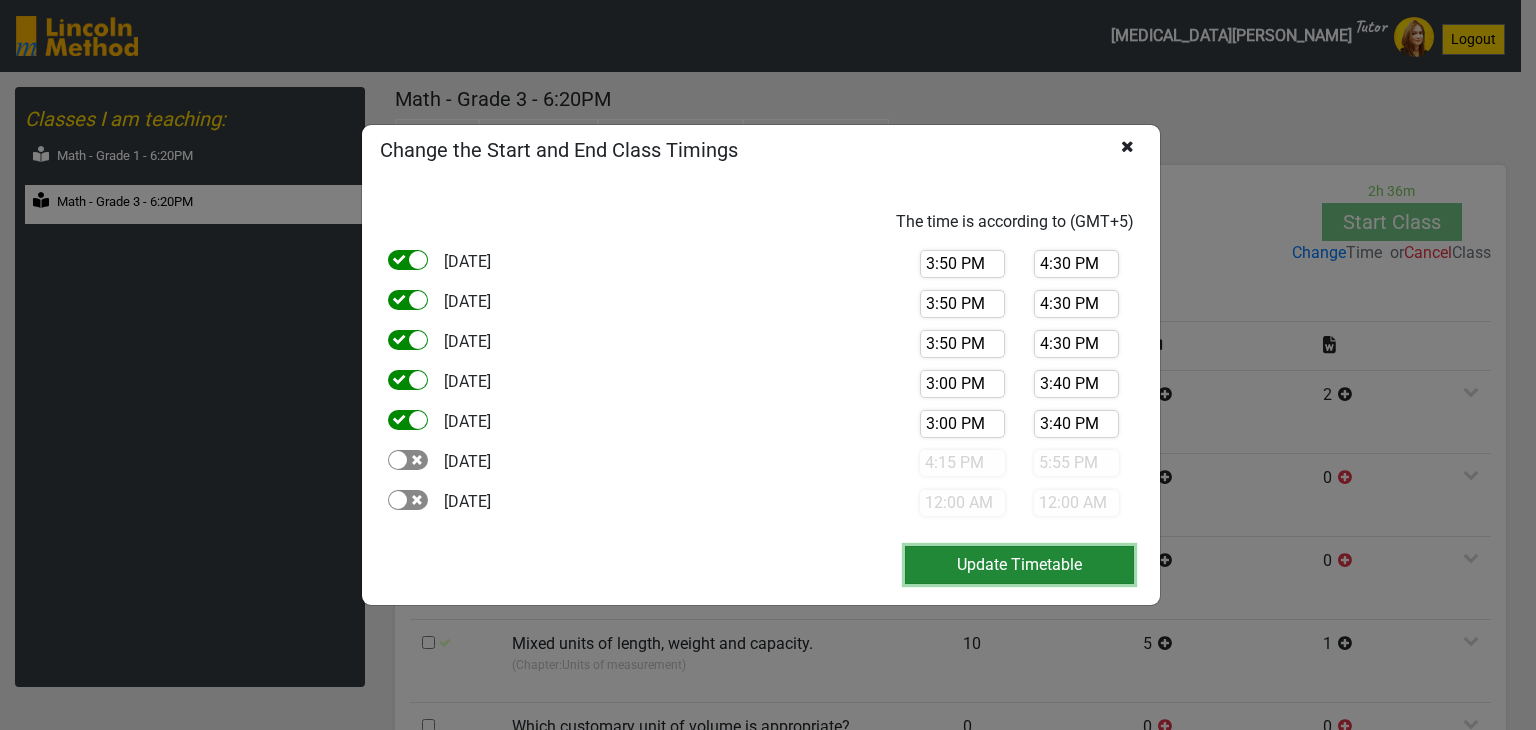 click on "Update Timetable" at bounding box center [1019, 565] 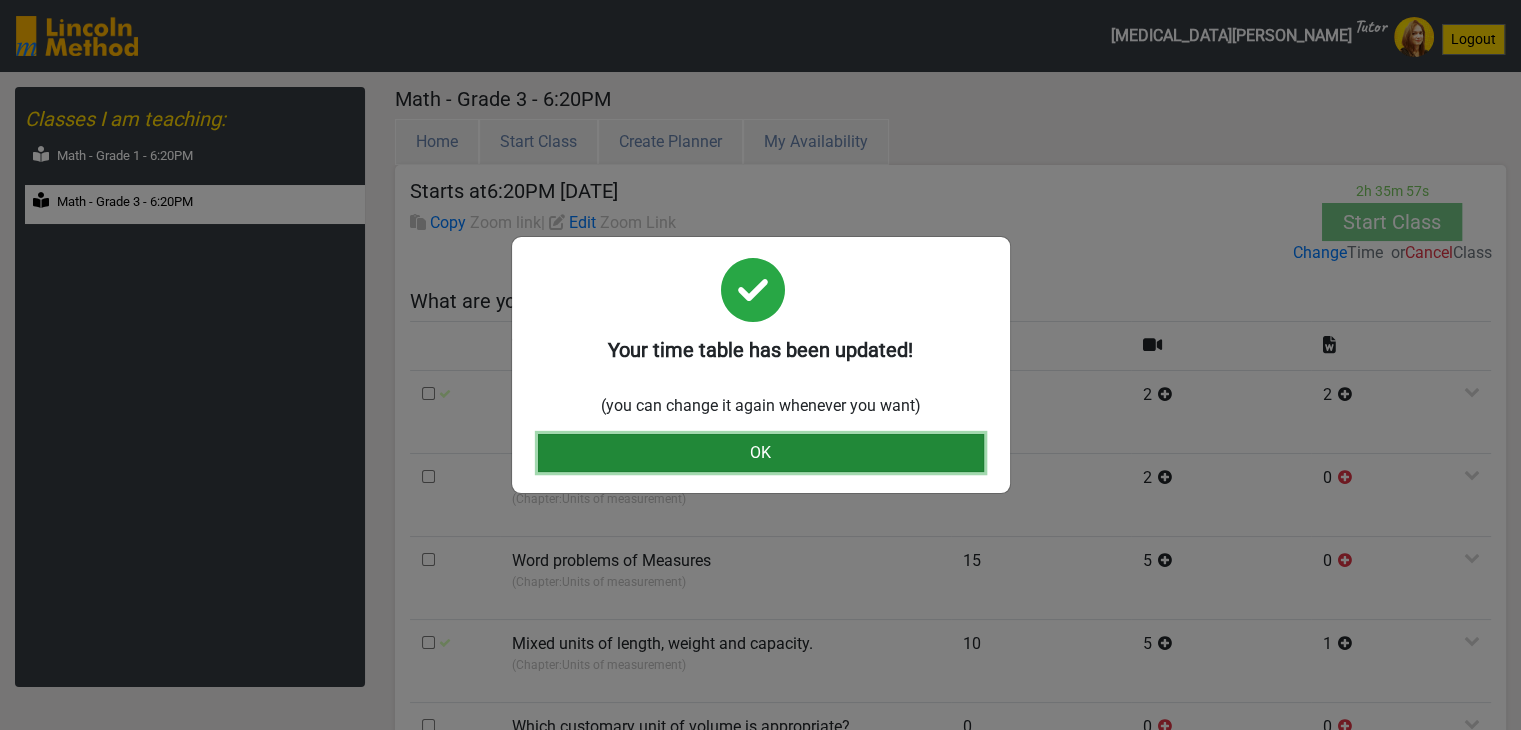 click on "OK" at bounding box center (761, 453) 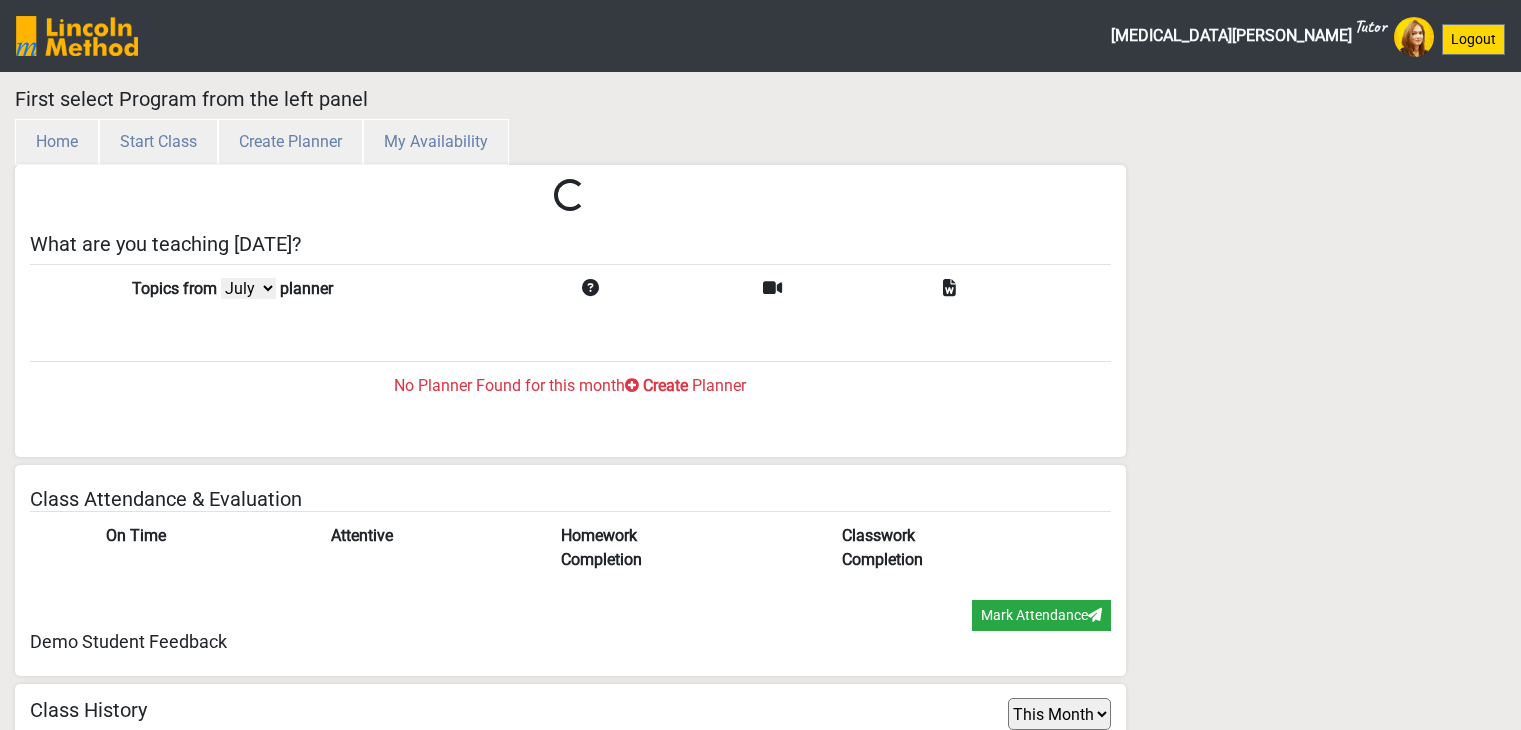 select on "month" 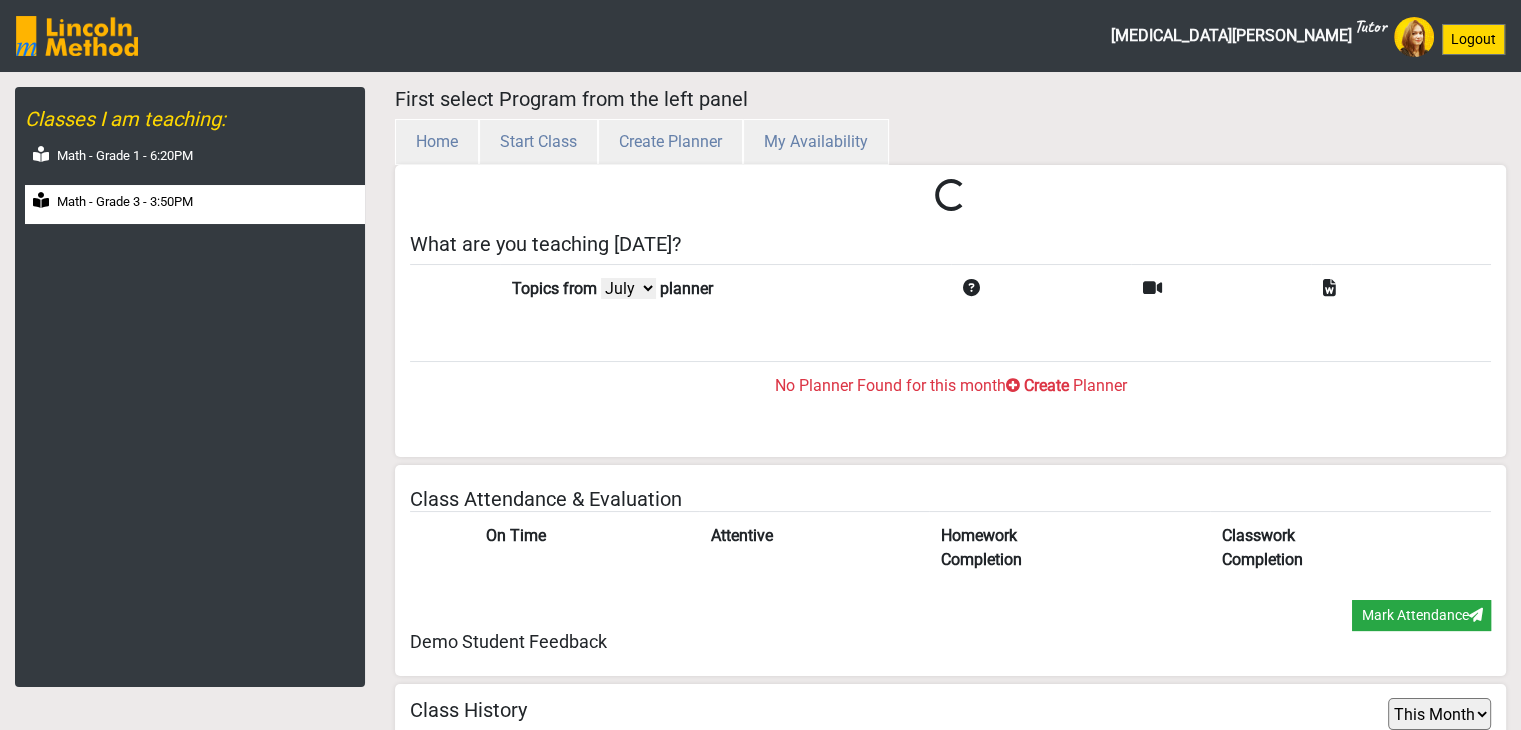 click on "Math - Grade 3 - 3:50PM" at bounding box center (195, 204) 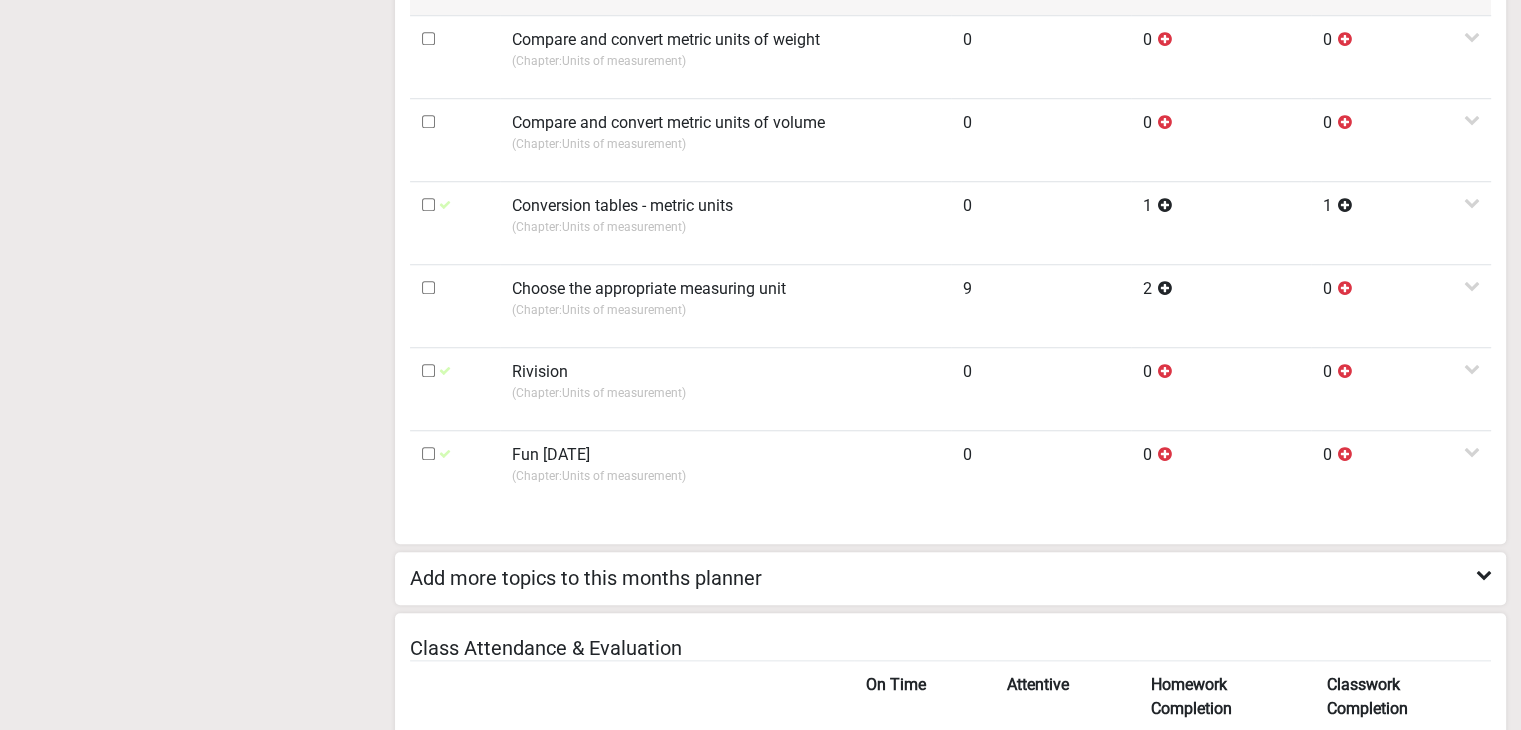 scroll, scrollTop: 2400, scrollLeft: 0, axis: vertical 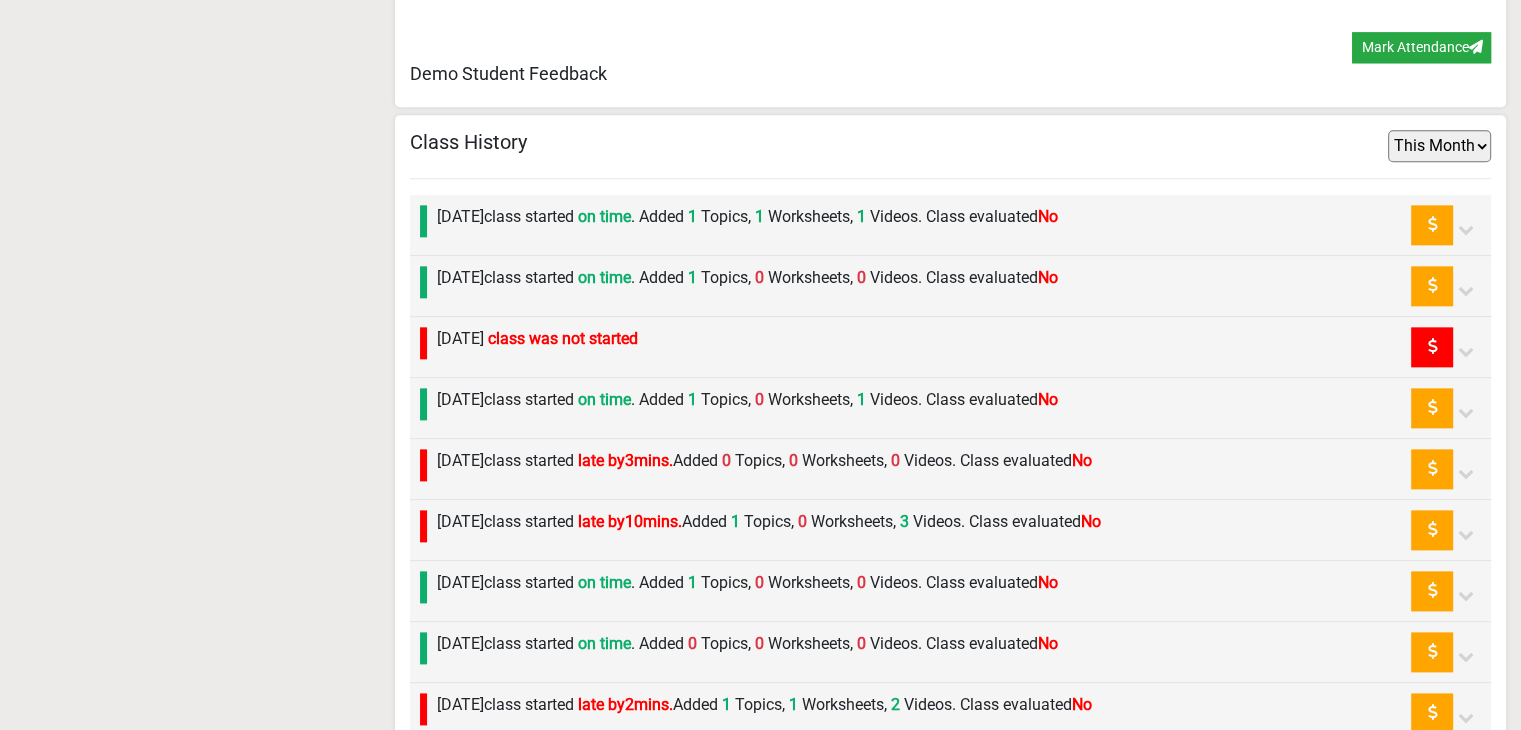 click on "[DATE]  class started   on time . Added   1   Topics,   1   Worksheets,   1   Videos. Class evaluated  No" at bounding box center (742, 225) 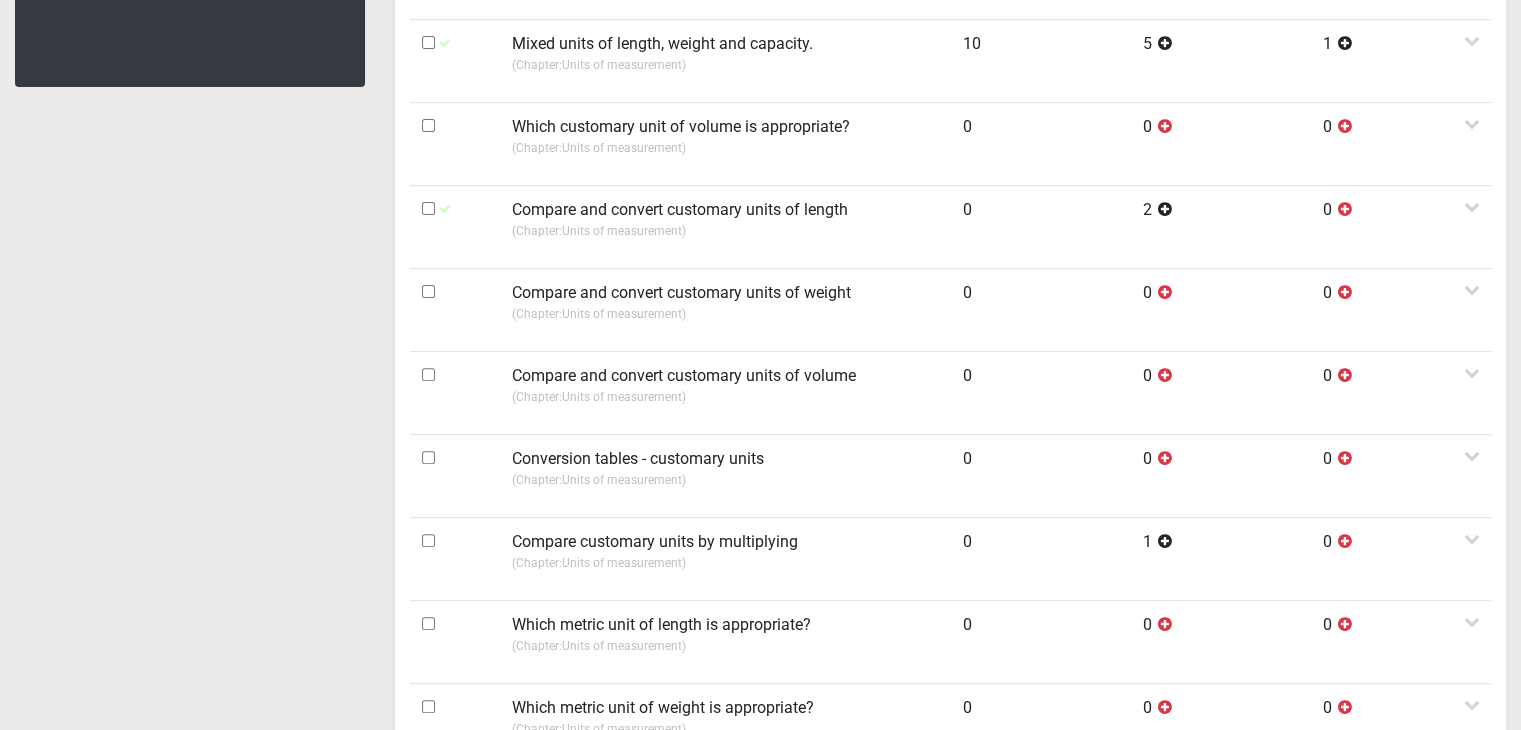 scroll, scrollTop: 800, scrollLeft: 0, axis: vertical 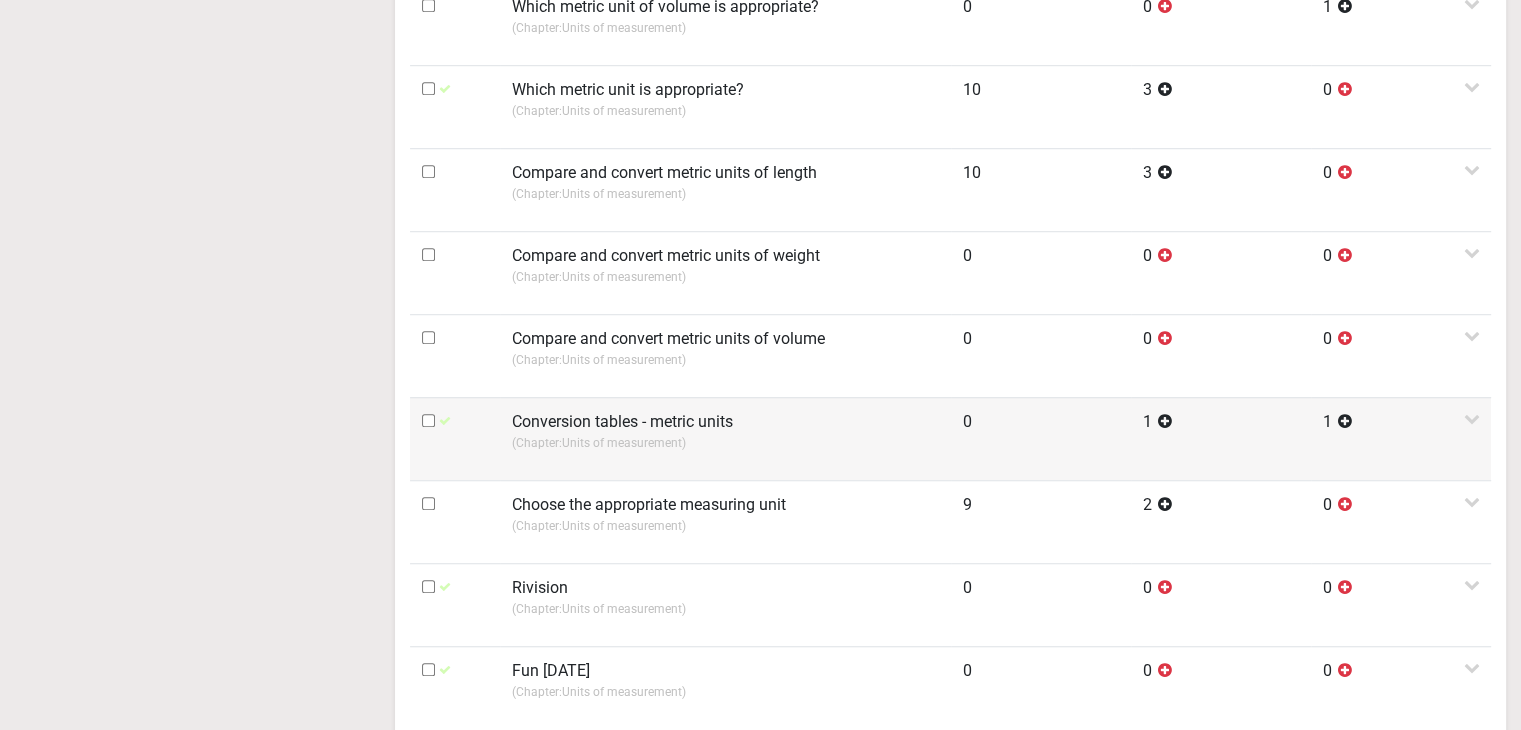 click at bounding box center [428, 420] 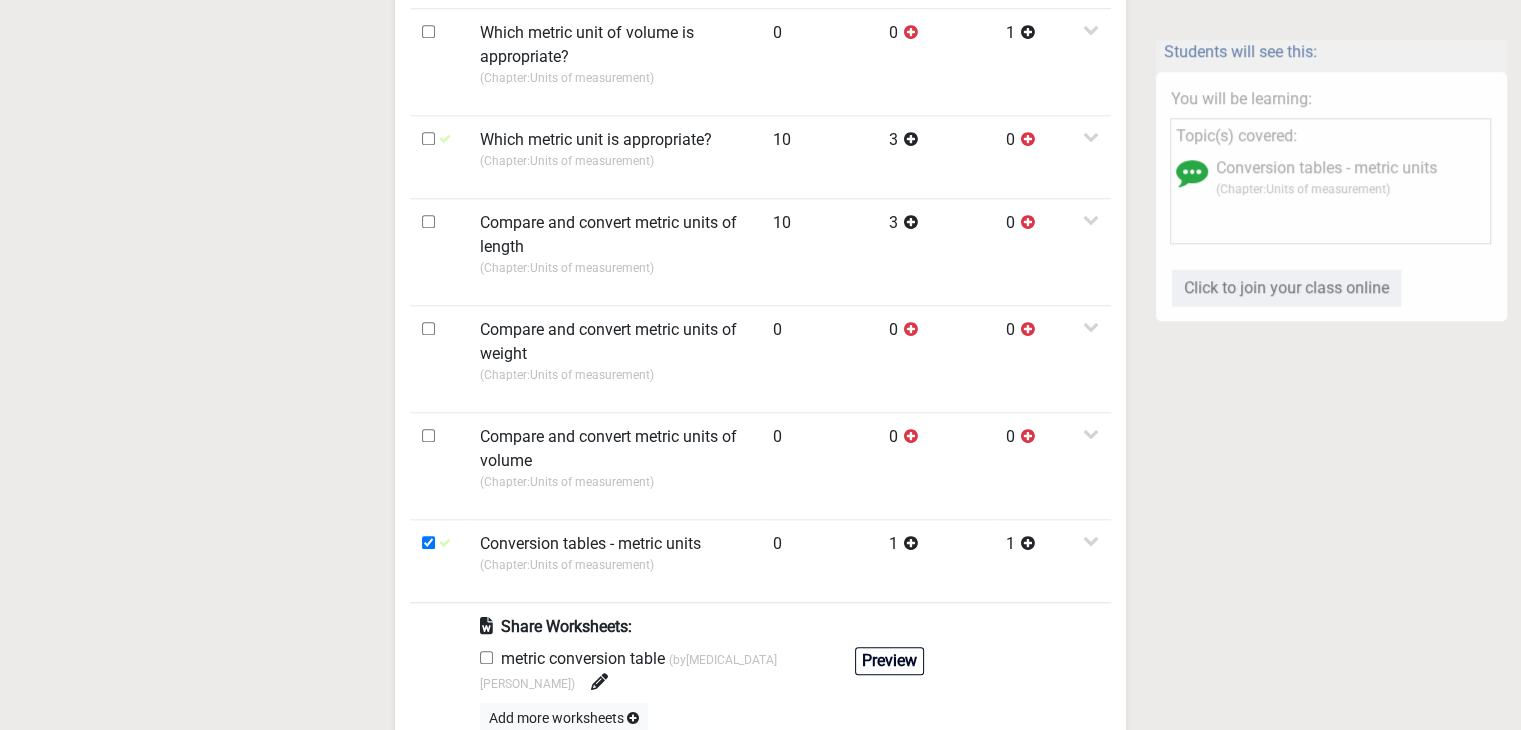 scroll, scrollTop: 1584, scrollLeft: 0, axis: vertical 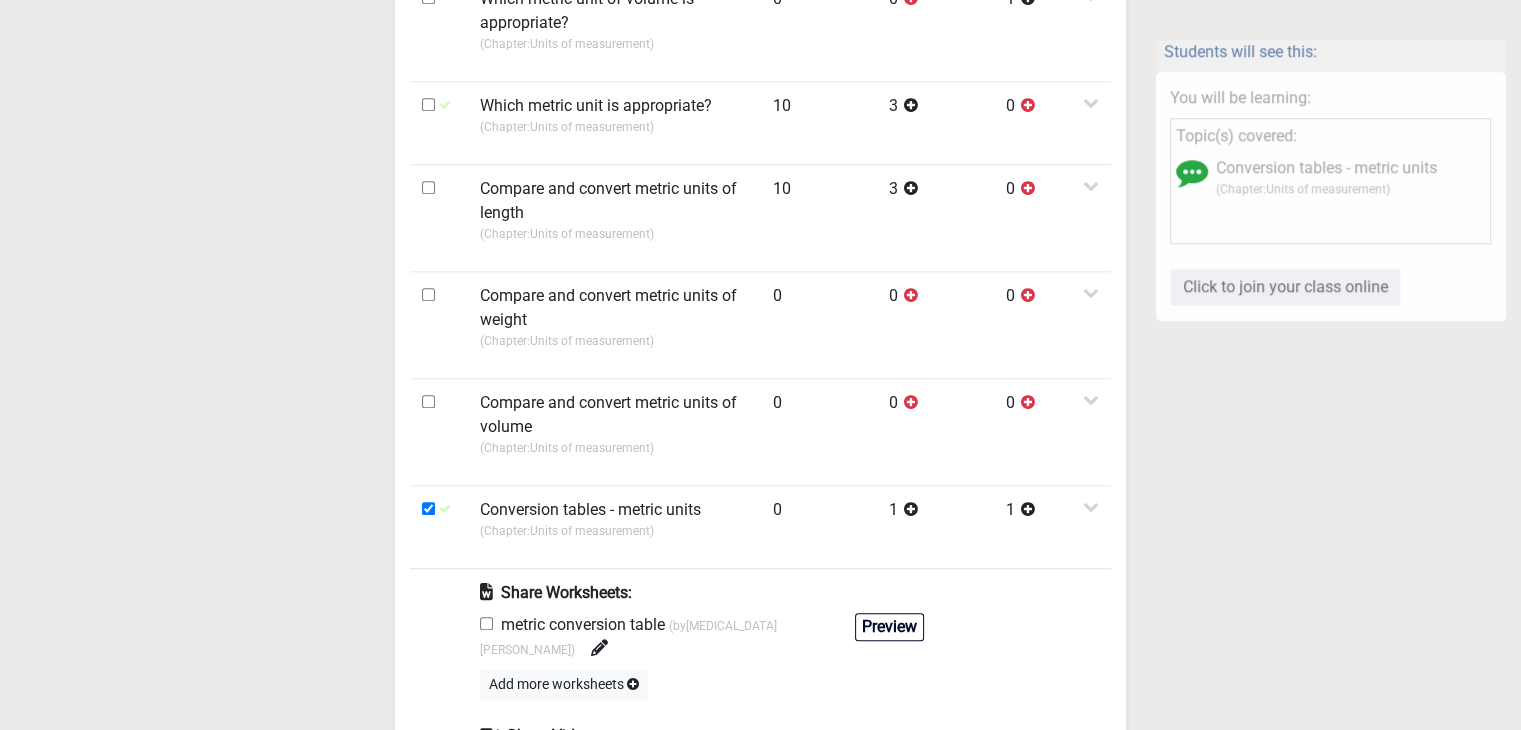click at bounding box center [486, 623] 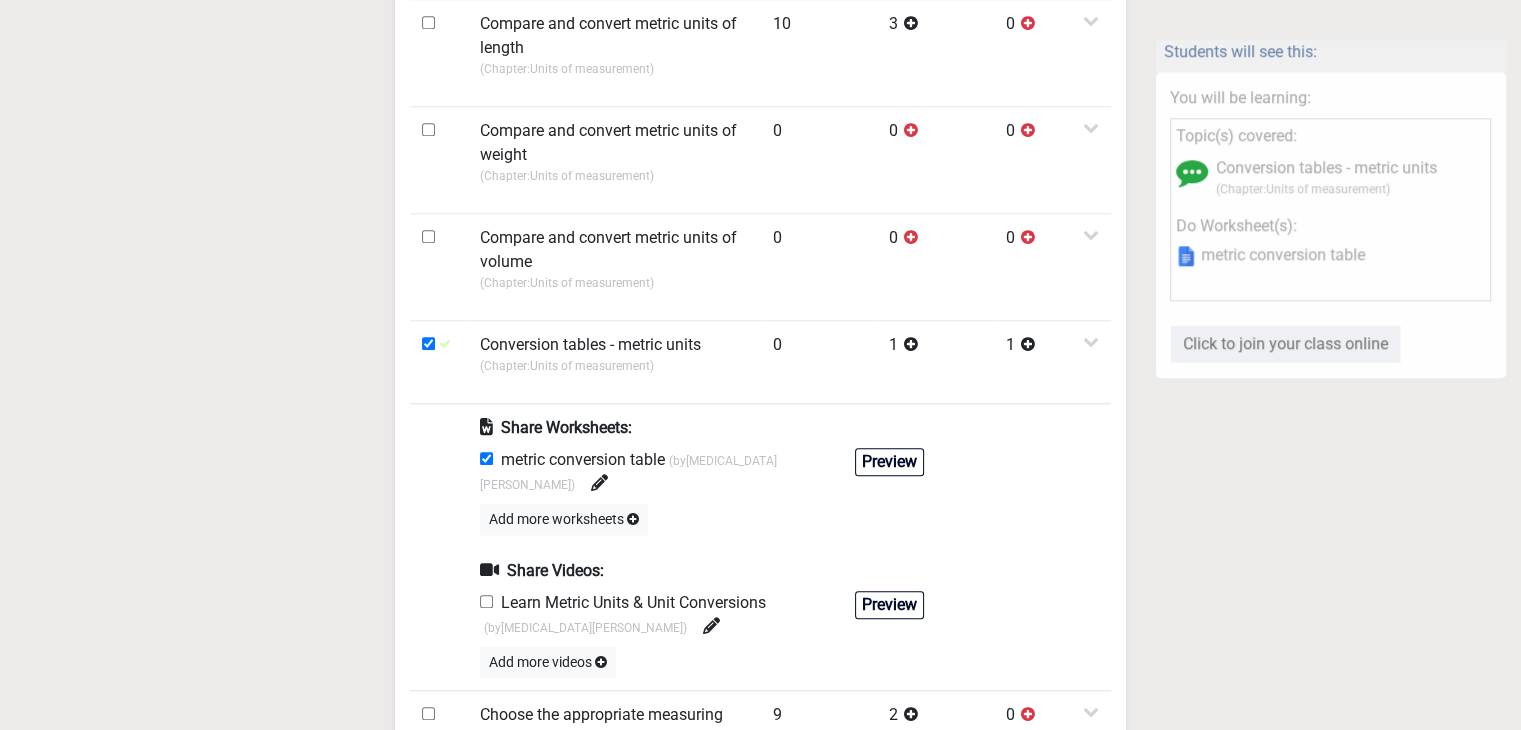 scroll, scrollTop: 1784, scrollLeft: 0, axis: vertical 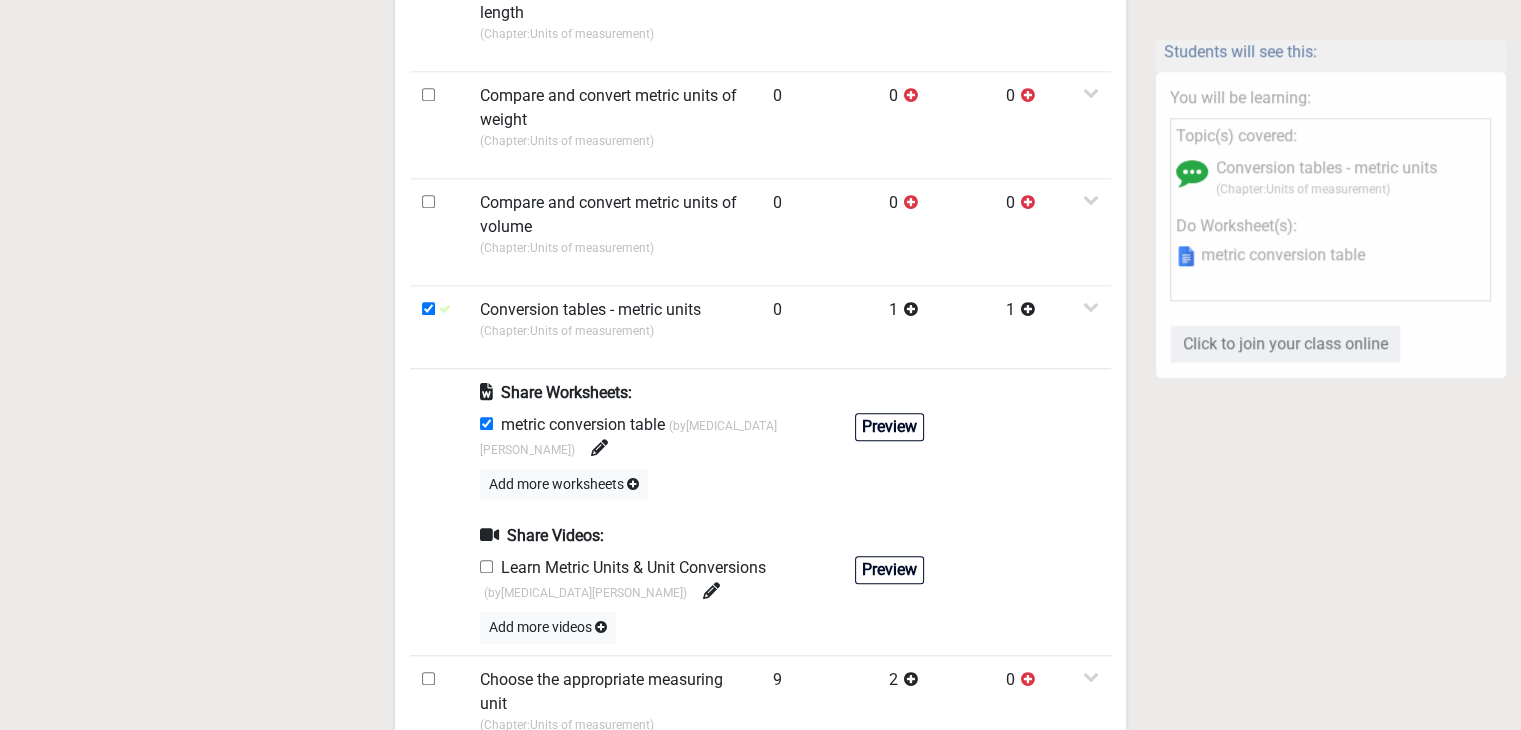 click at bounding box center (486, 566) 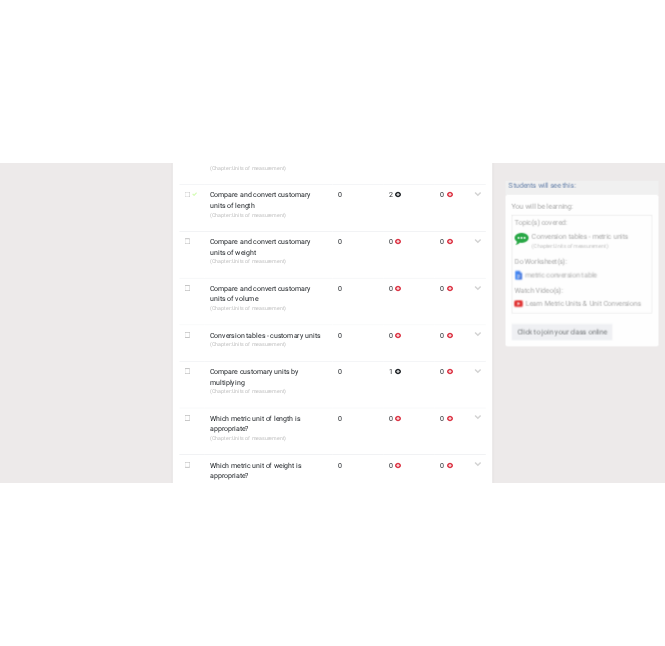 scroll, scrollTop: 0, scrollLeft: 0, axis: both 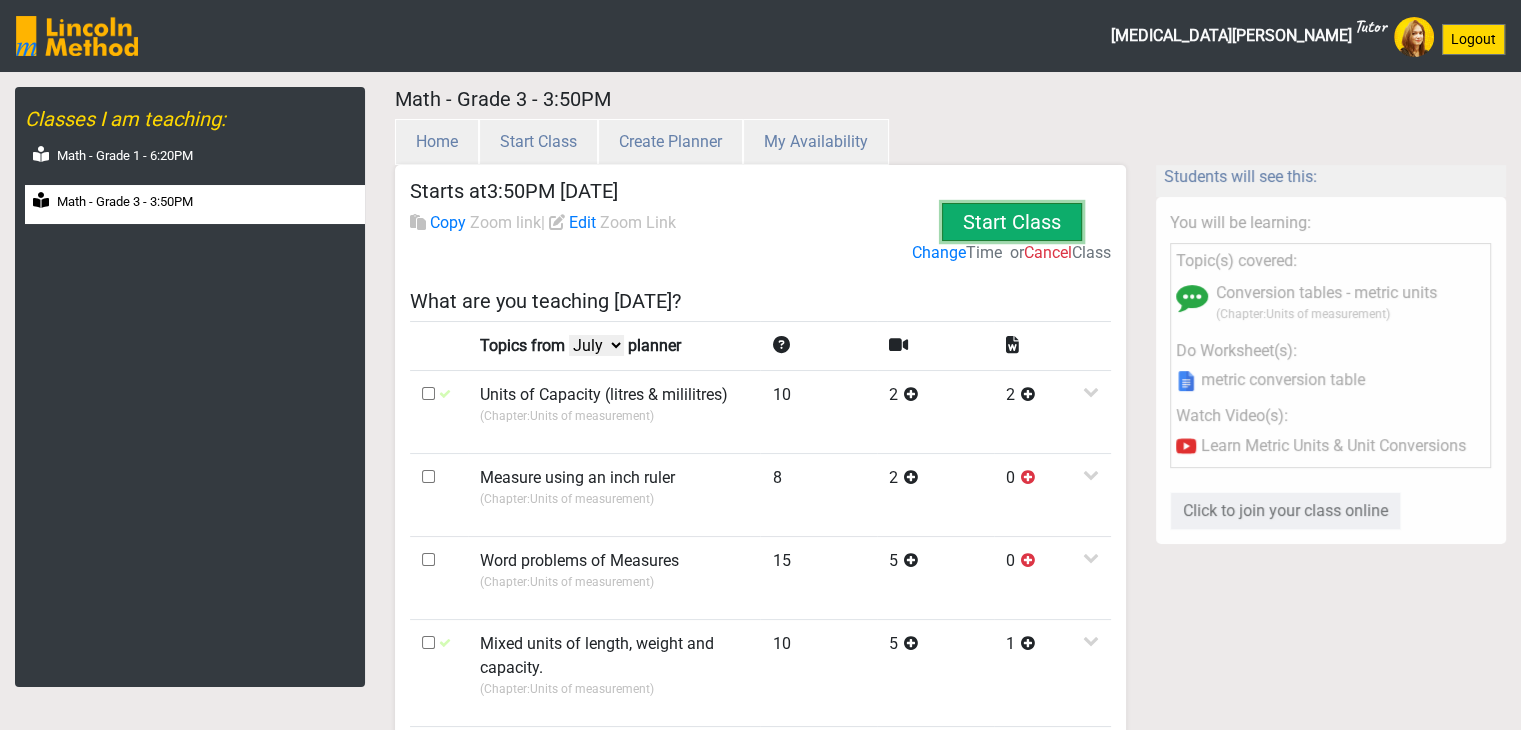 click on "Start Class" at bounding box center [1012, 222] 